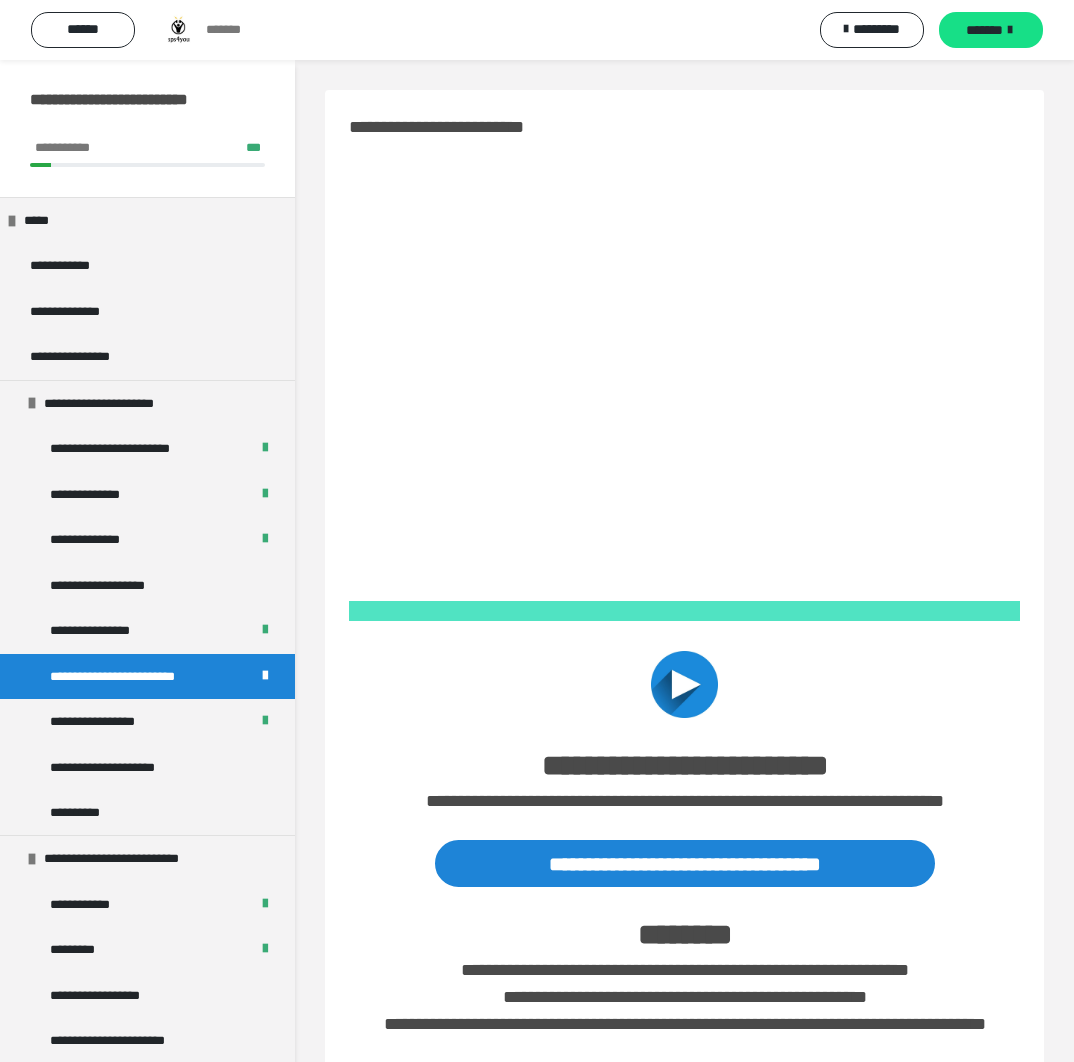scroll, scrollTop: 123, scrollLeft: 0, axis: vertical 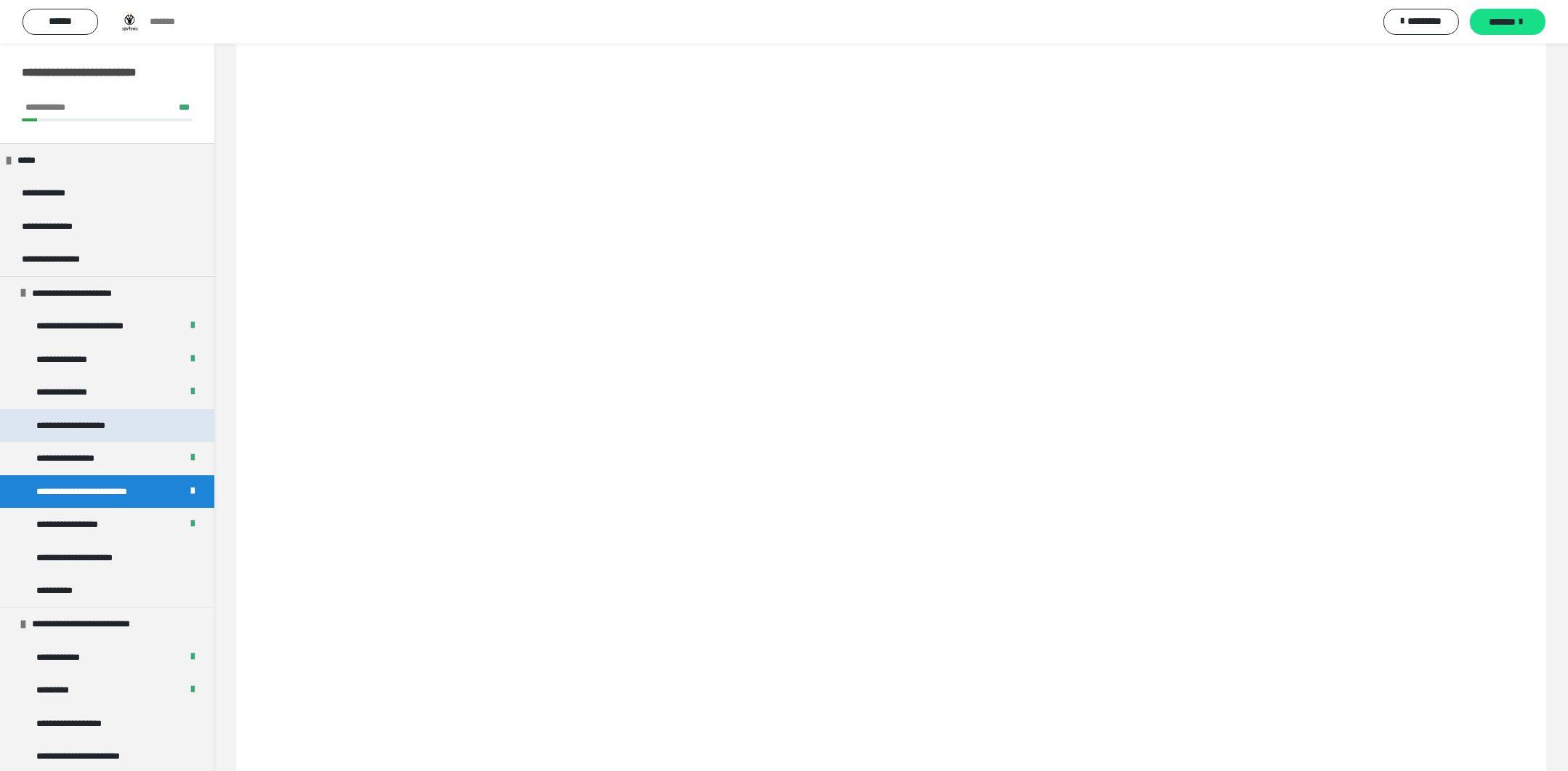 click on "**********" at bounding box center (78, 425) 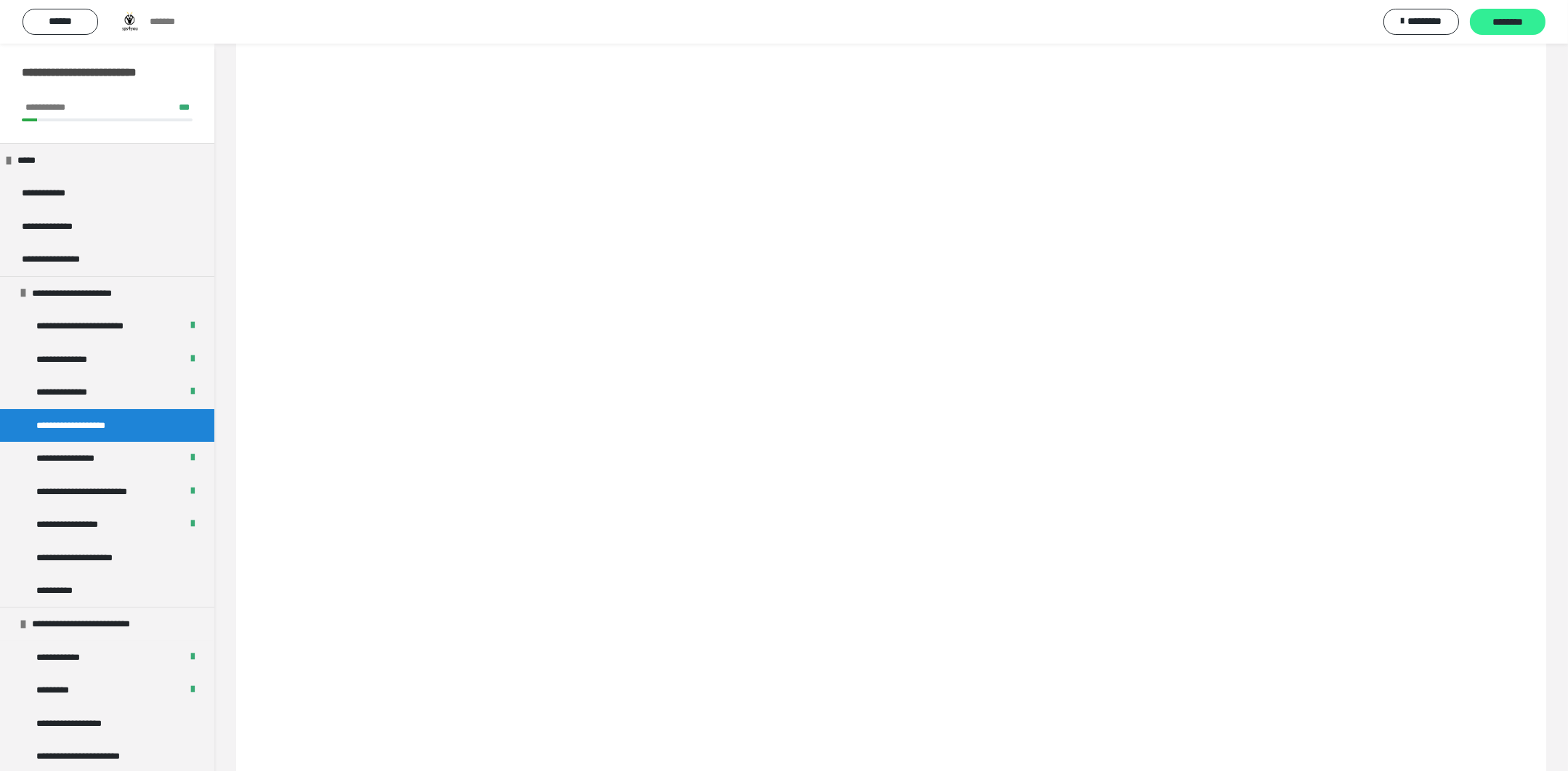 click on "********" at bounding box center [1508, 23] 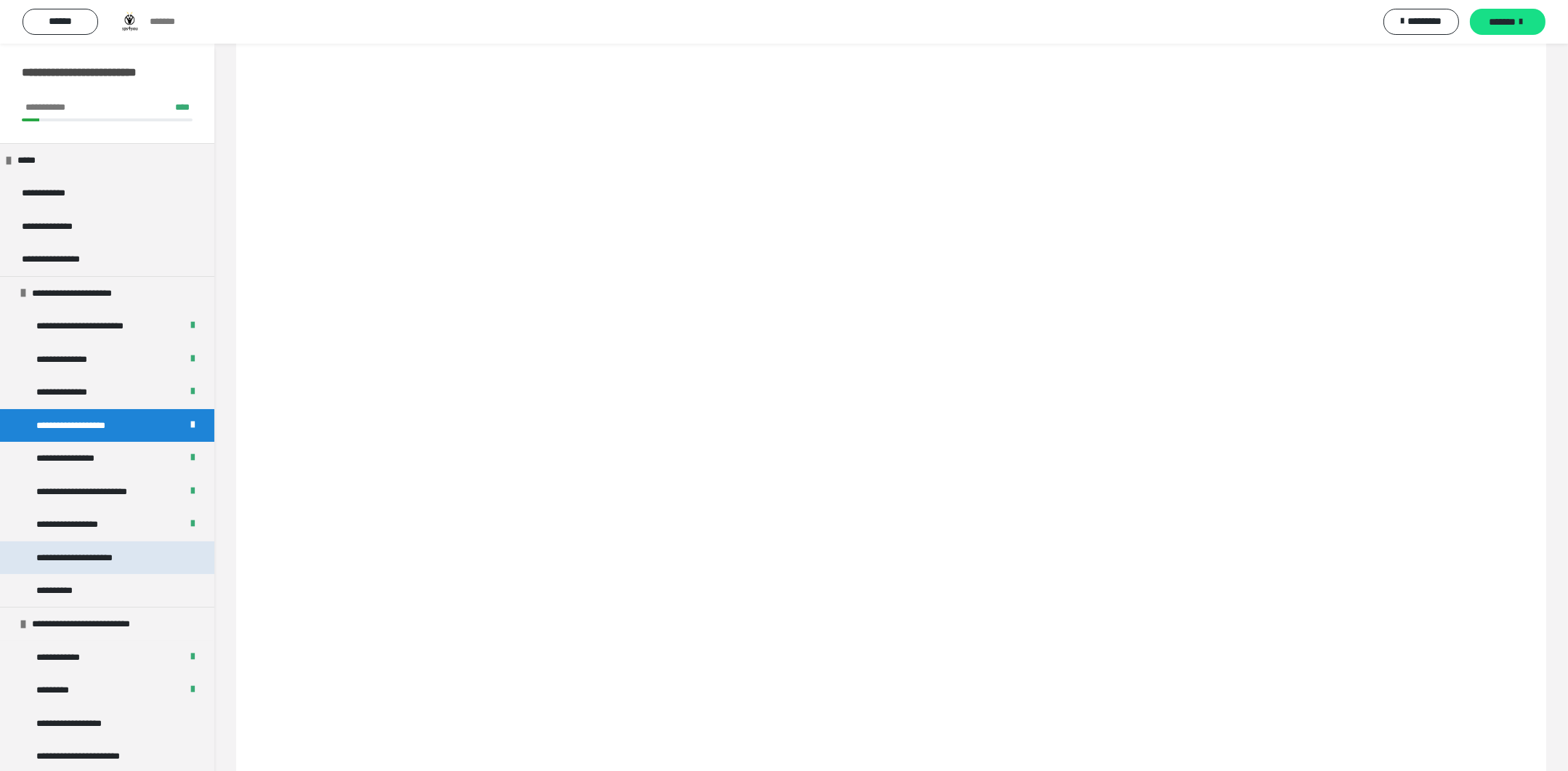 click on "**********" at bounding box center [92, 557] 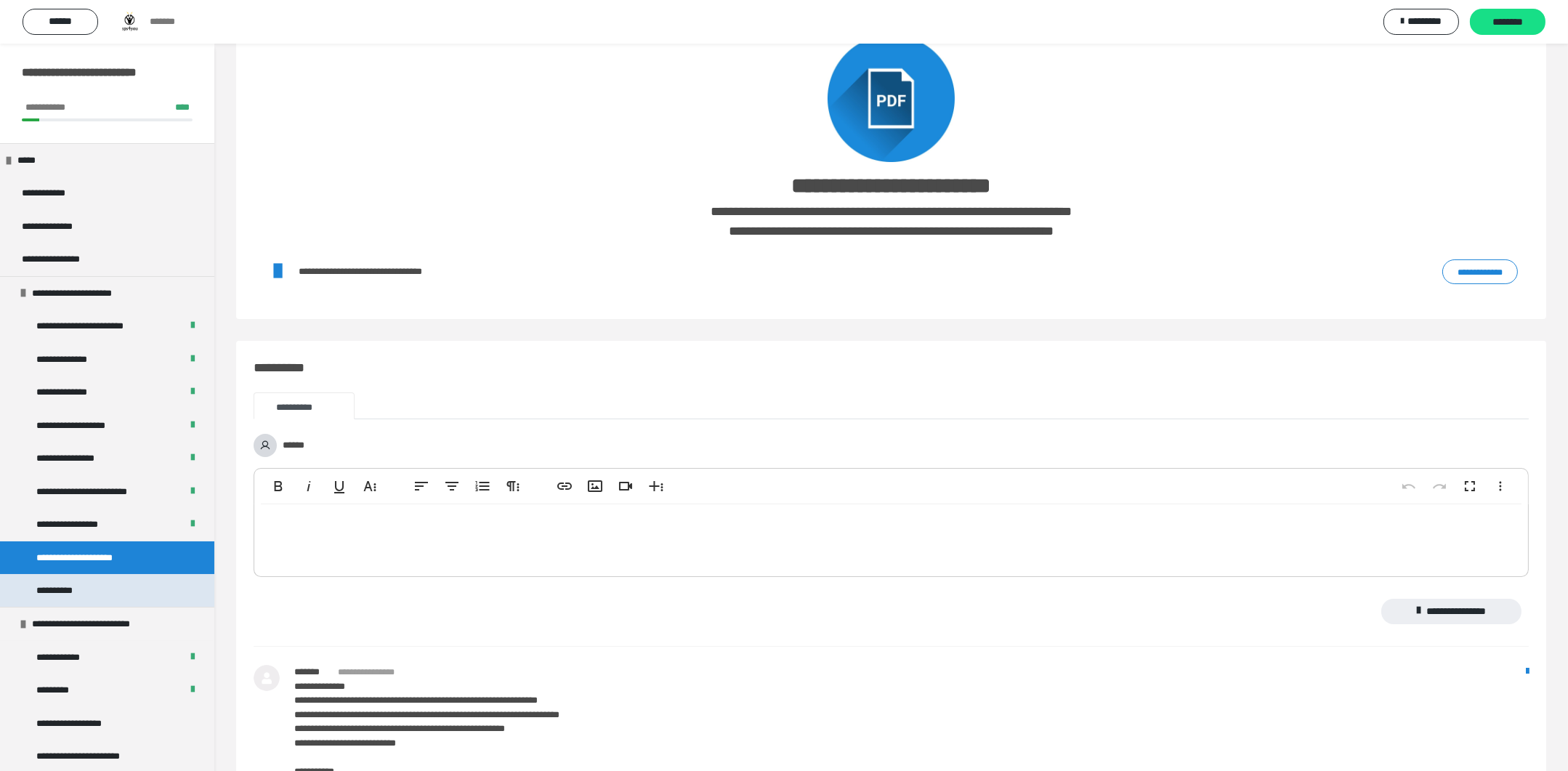 click on "**********" at bounding box center (57, 590) 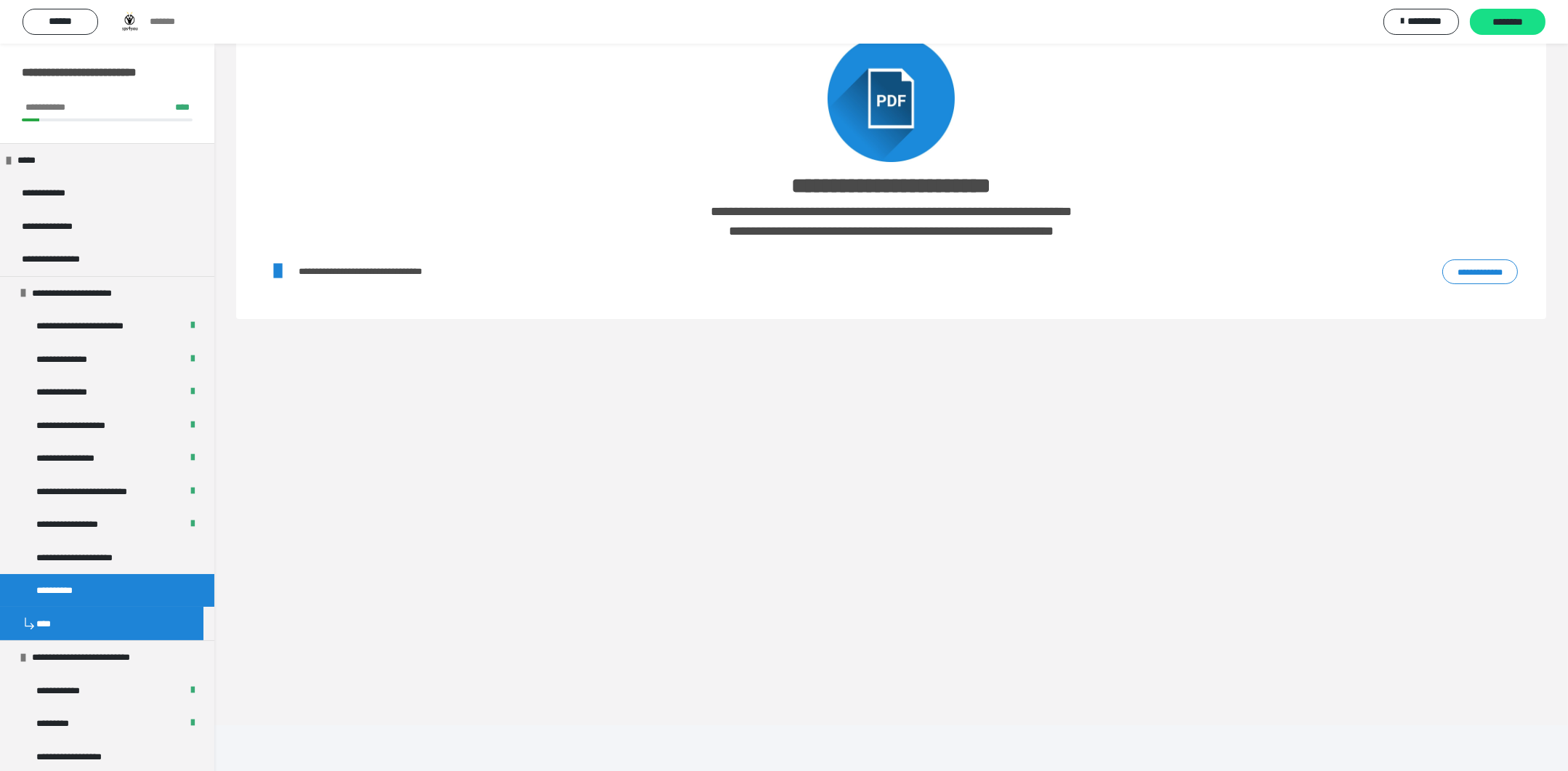 scroll, scrollTop: 44, scrollLeft: 0, axis: vertical 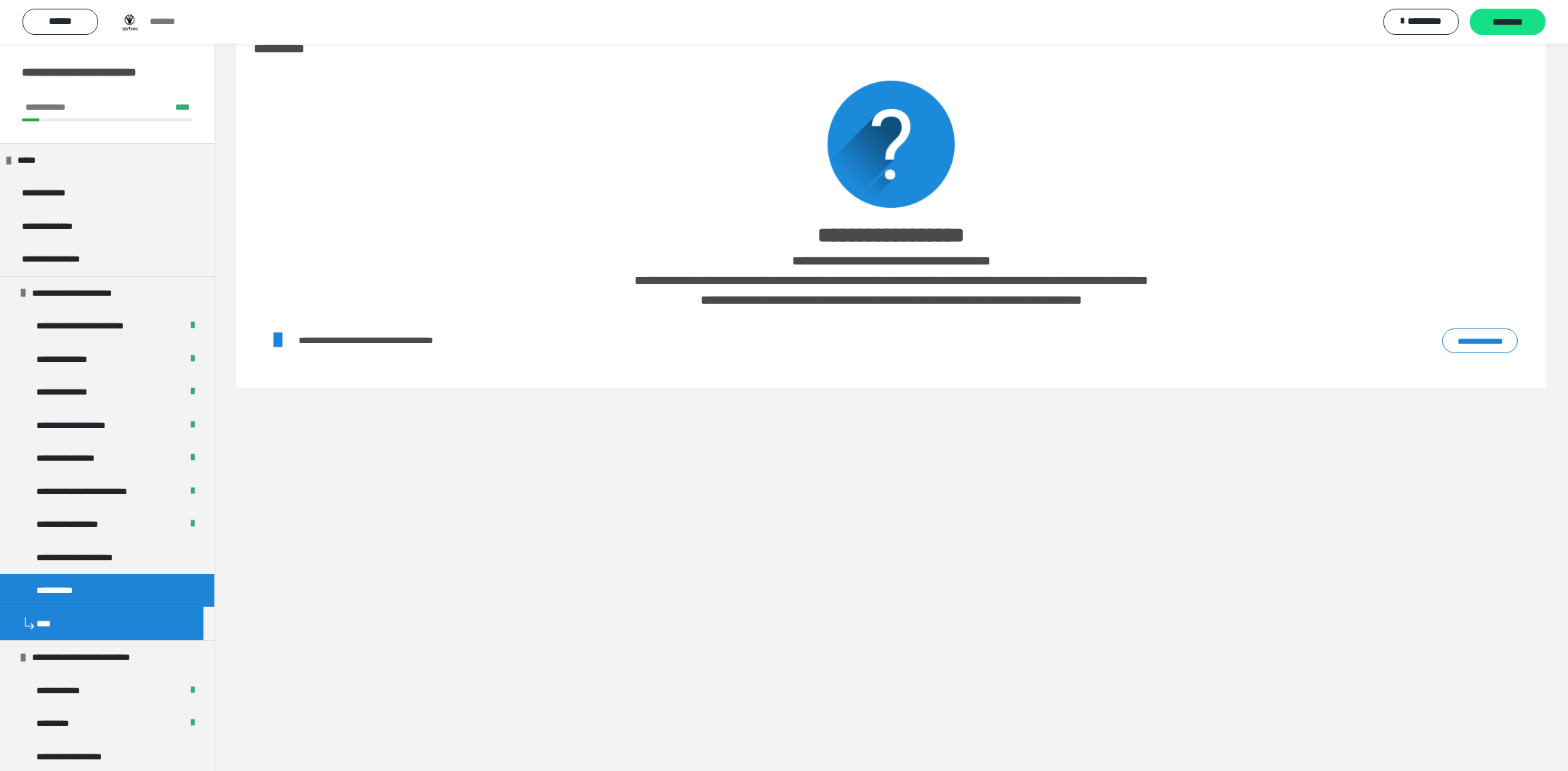 click on "**********" at bounding box center [1480, 341] 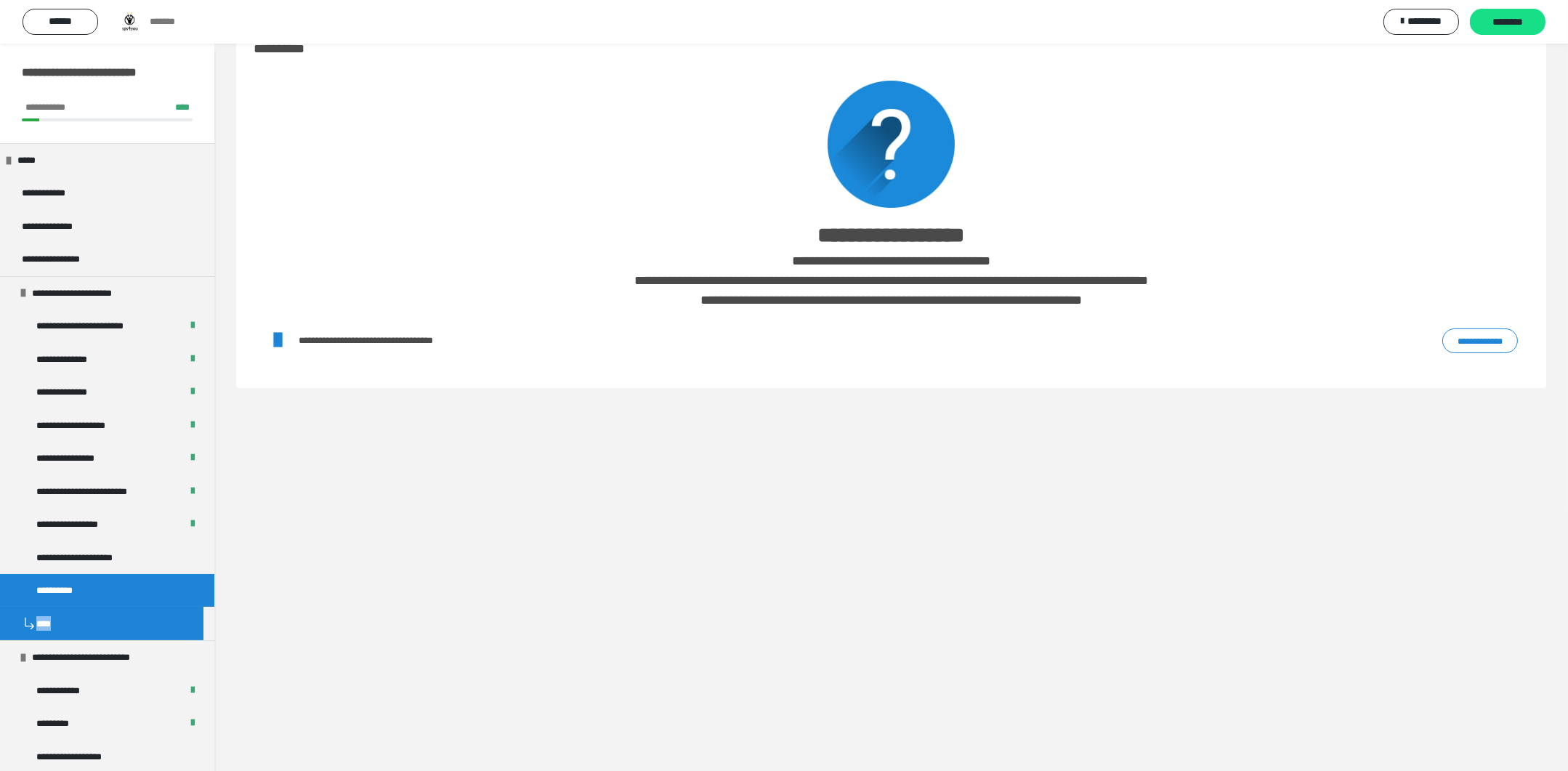 click 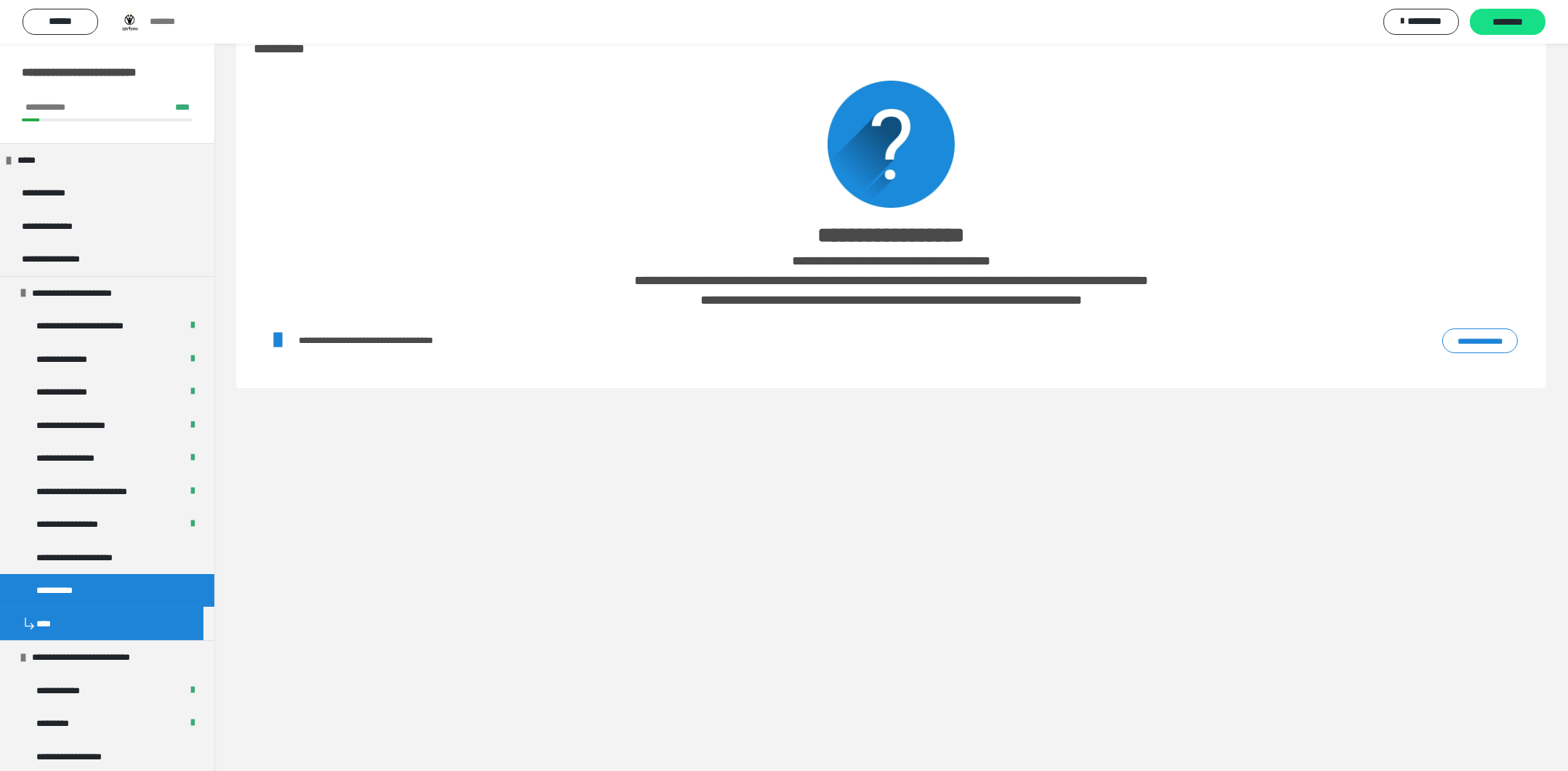 click on "**********" at bounding box center [892, 235] 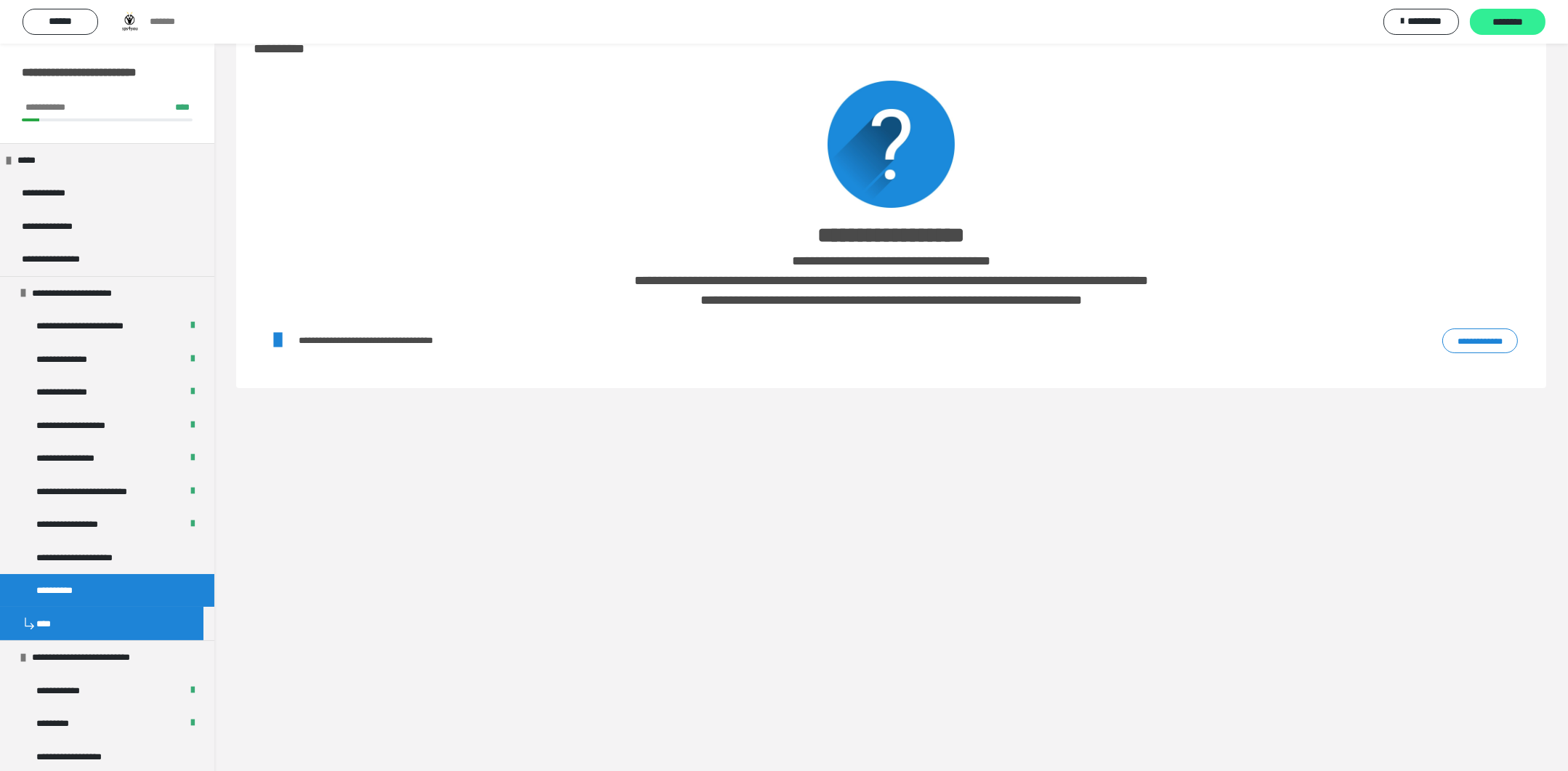 click on "********" at bounding box center (1508, 23) 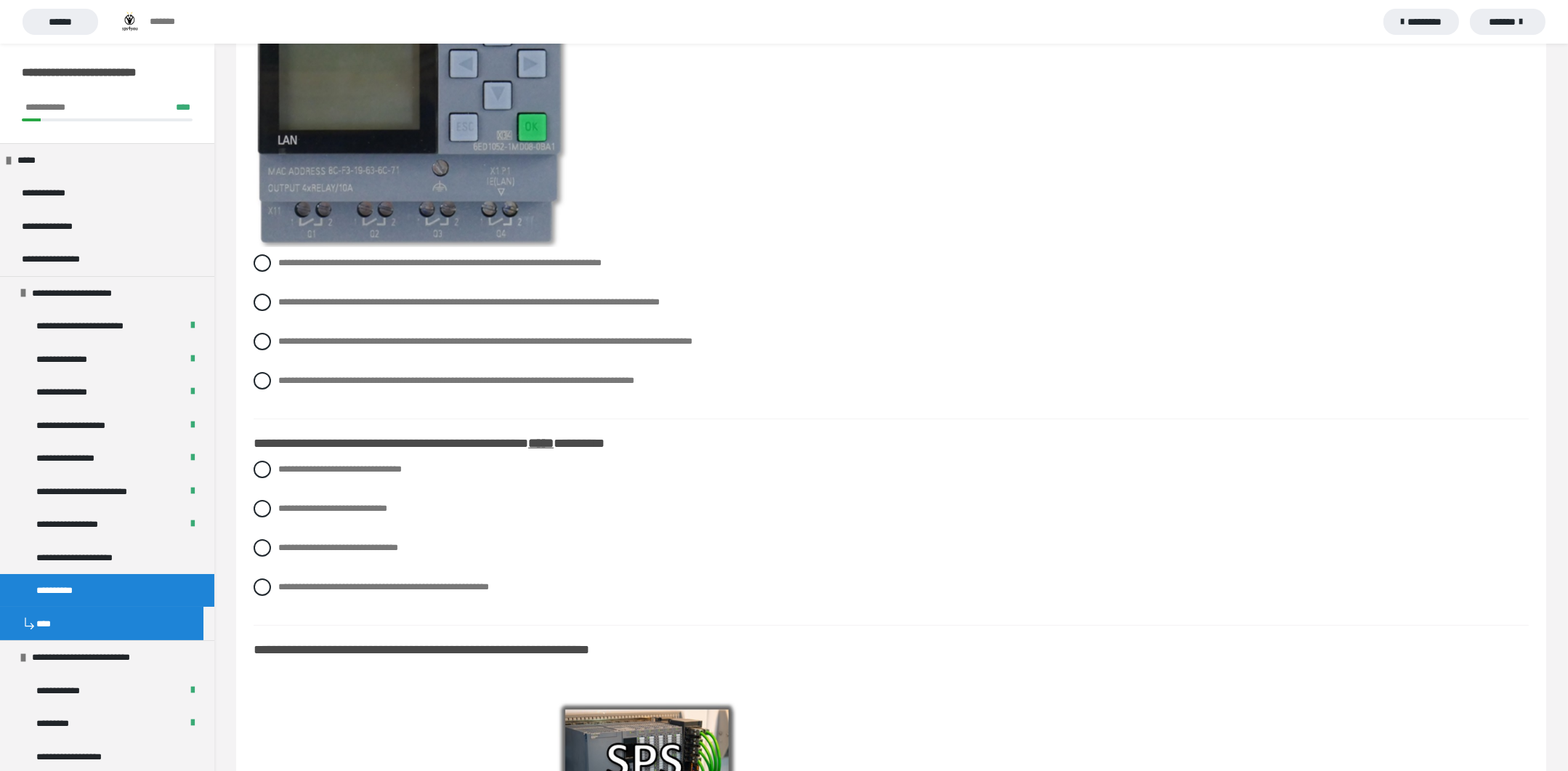 scroll, scrollTop: 289, scrollLeft: 0, axis: vertical 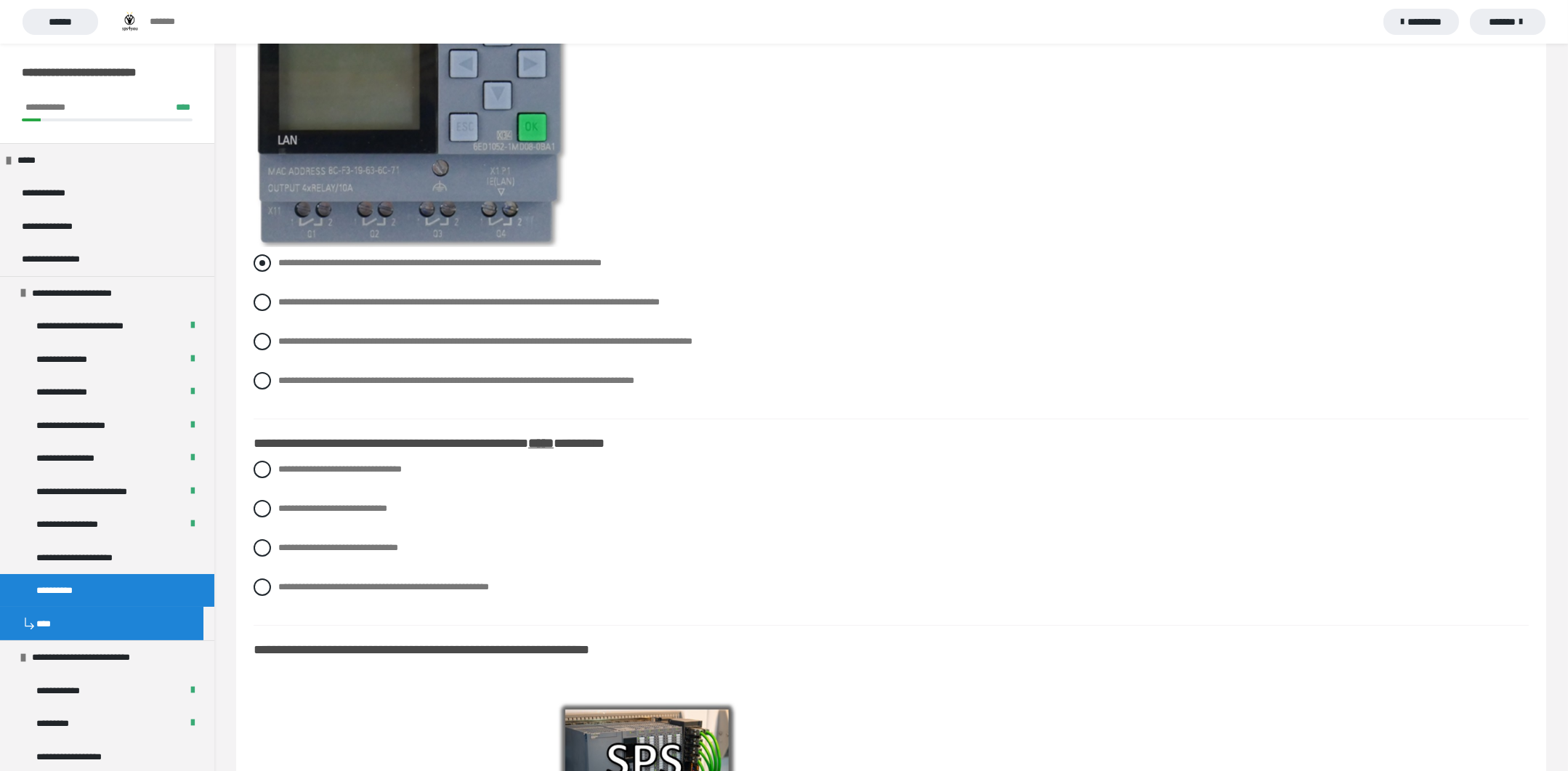 click at bounding box center (262, 263) 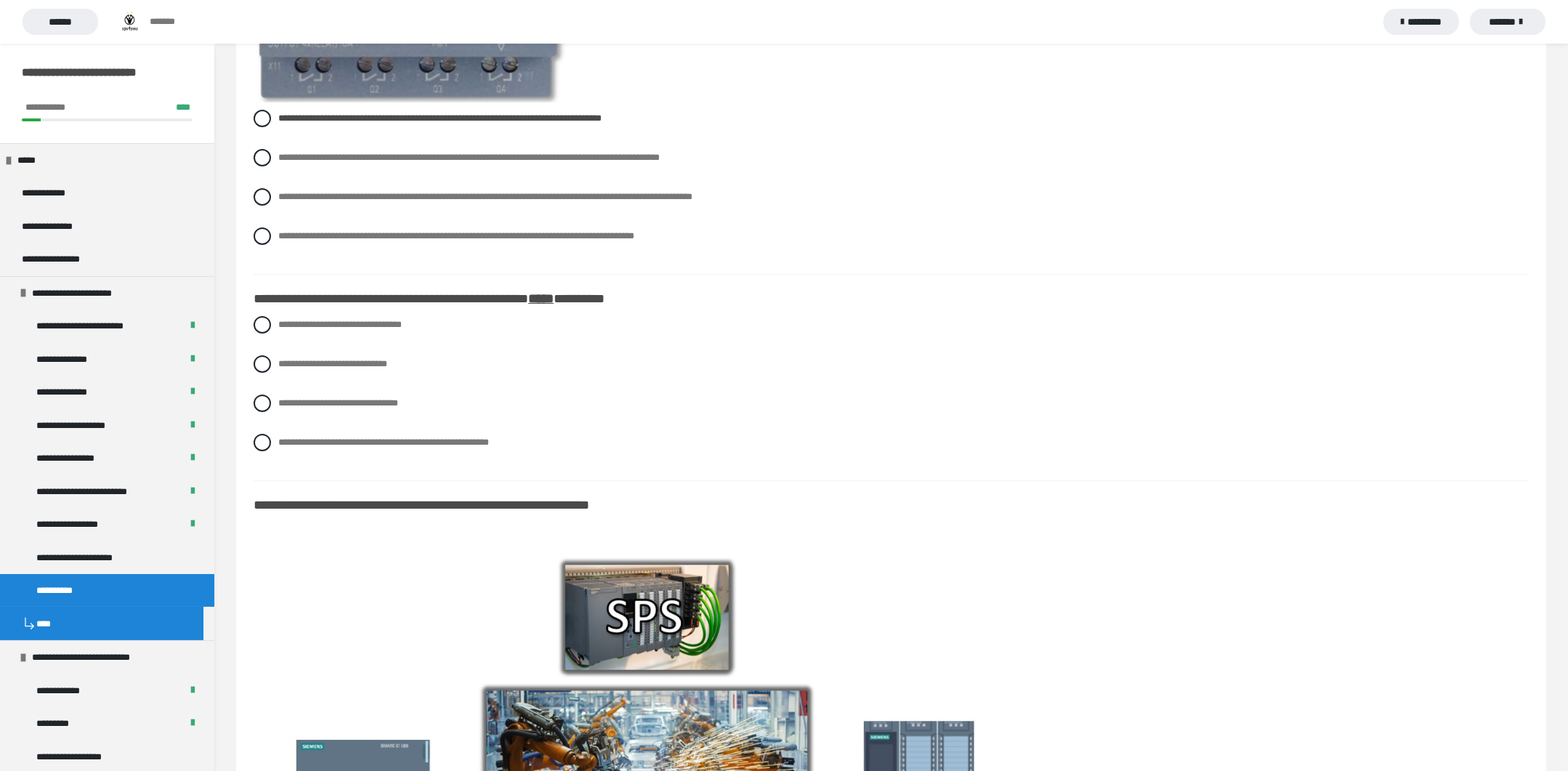 scroll, scrollTop: 435, scrollLeft: 0, axis: vertical 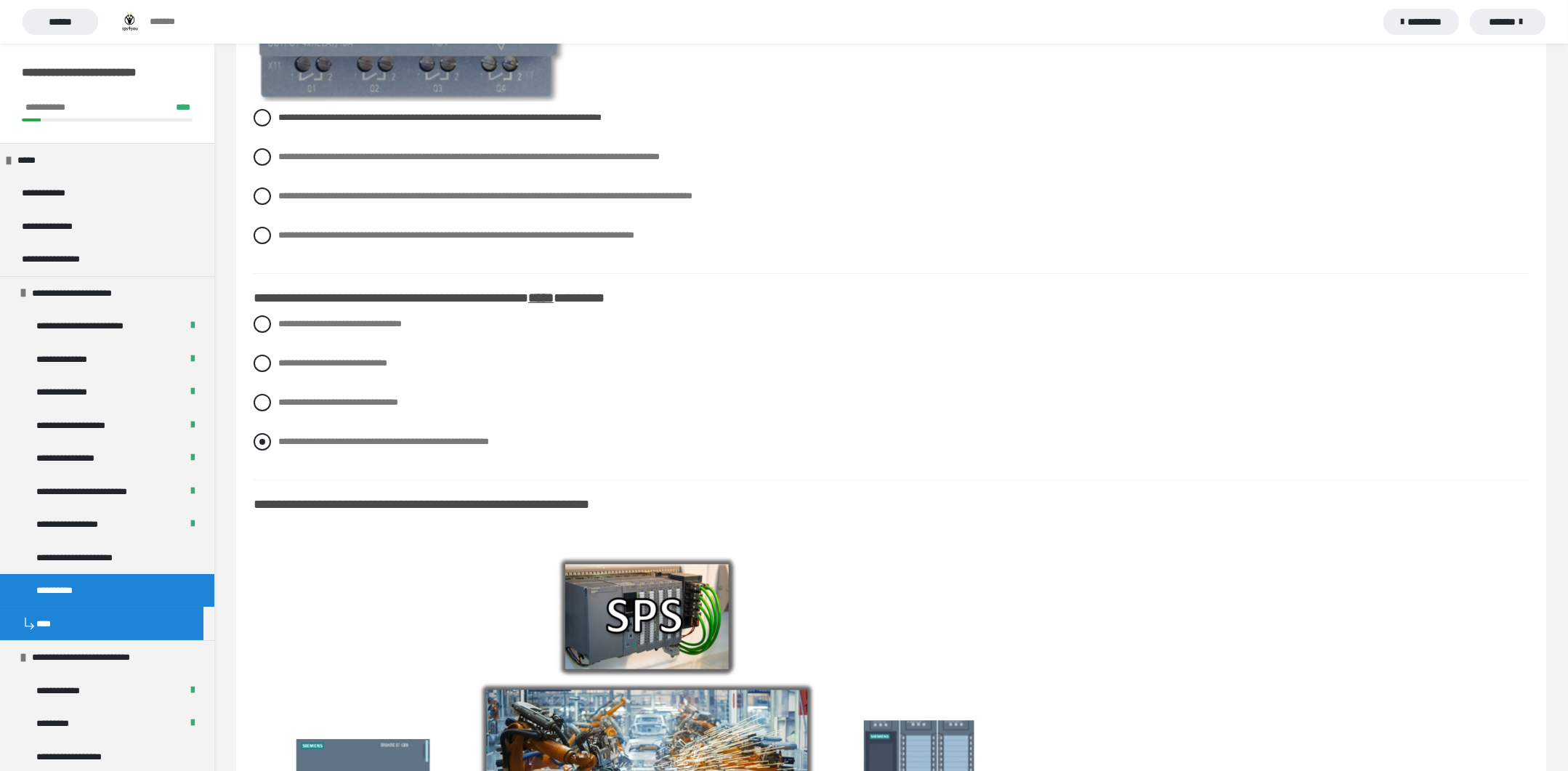 click on "**********" at bounding box center [891, 442] 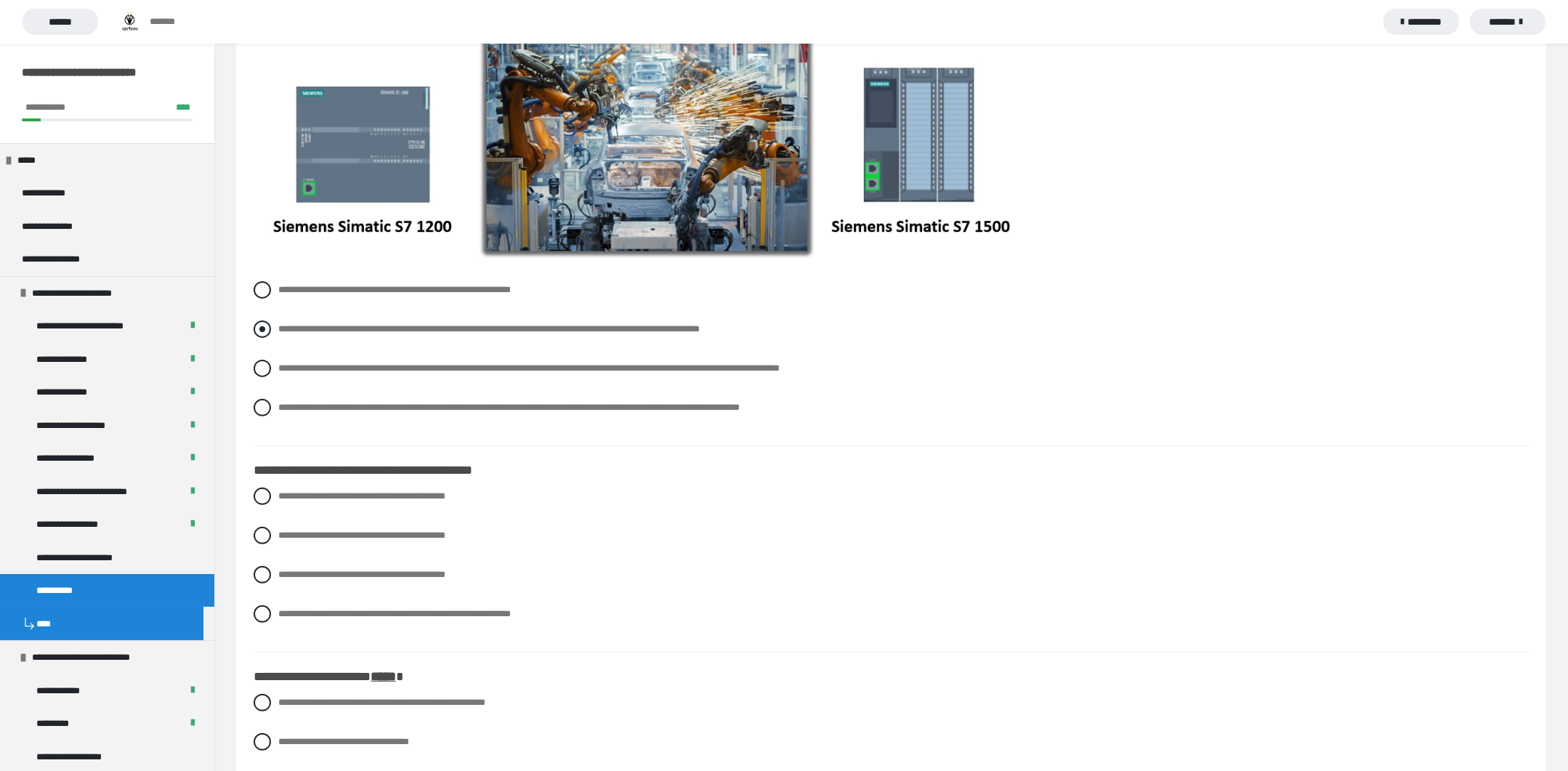 scroll, scrollTop: 1088, scrollLeft: 0, axis: vertical 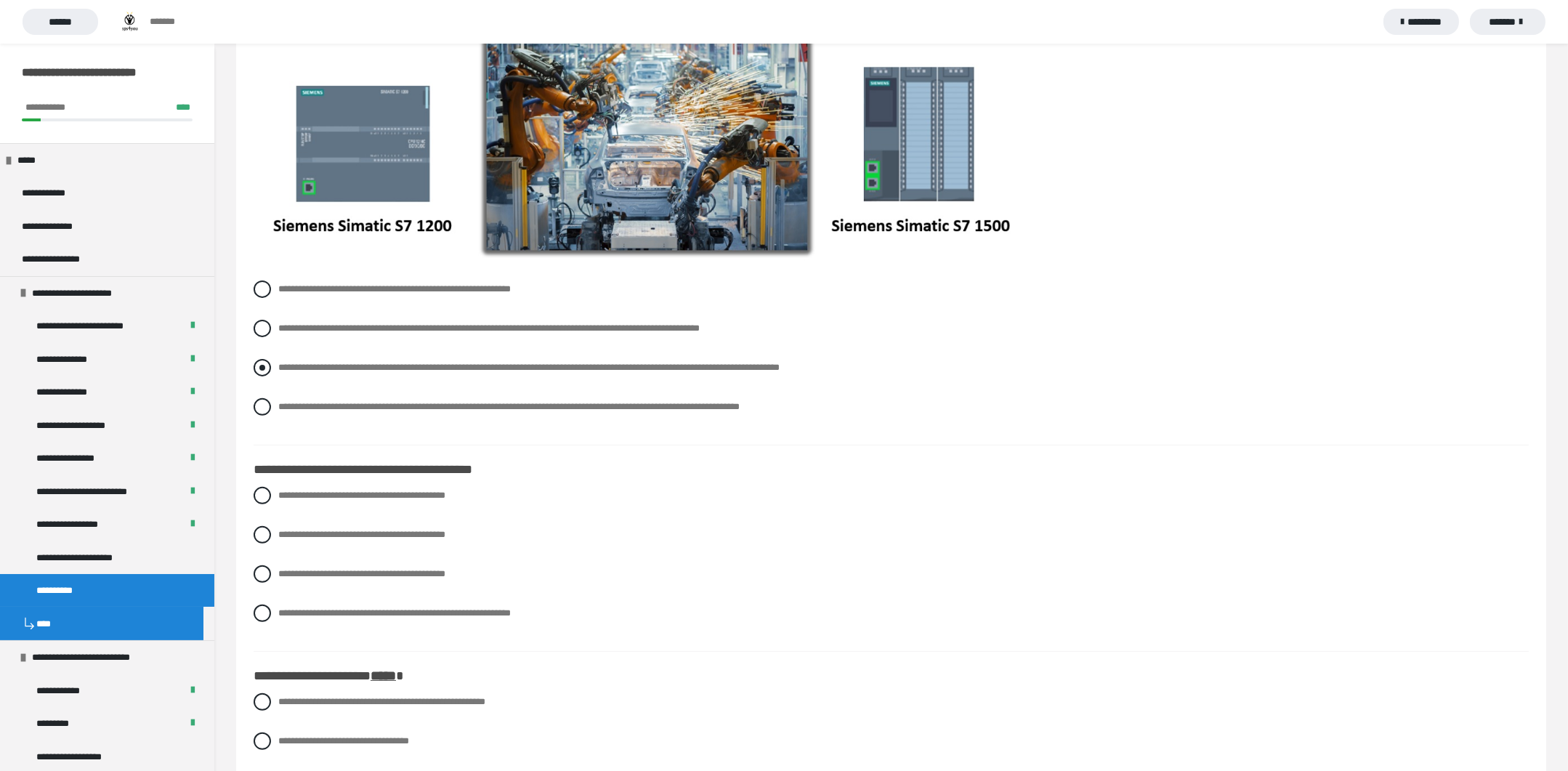 click at bounding box center (262, 368) 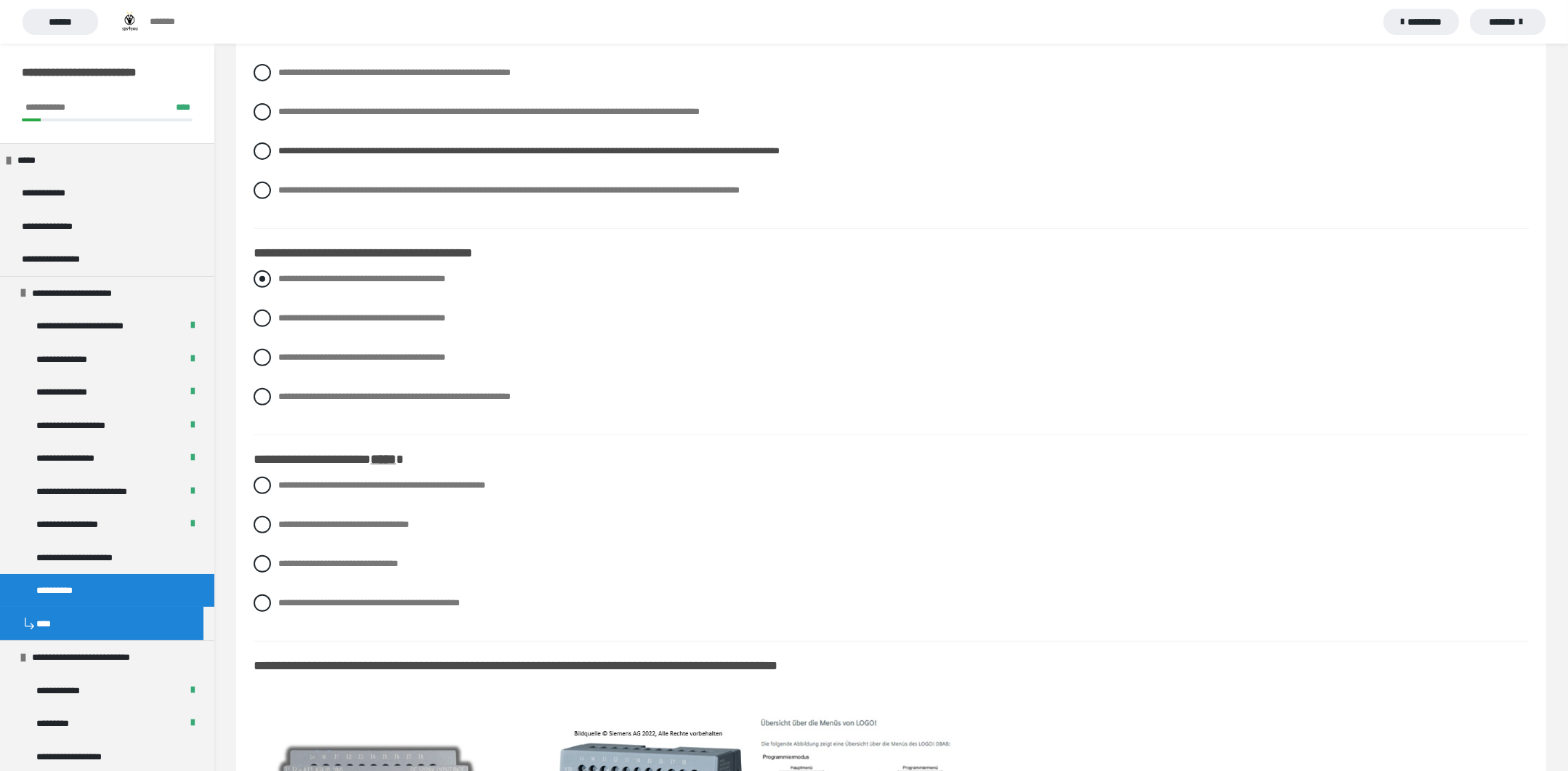 scroll, scrollTop: 1305, scrollLeft: 0, axis: vertical 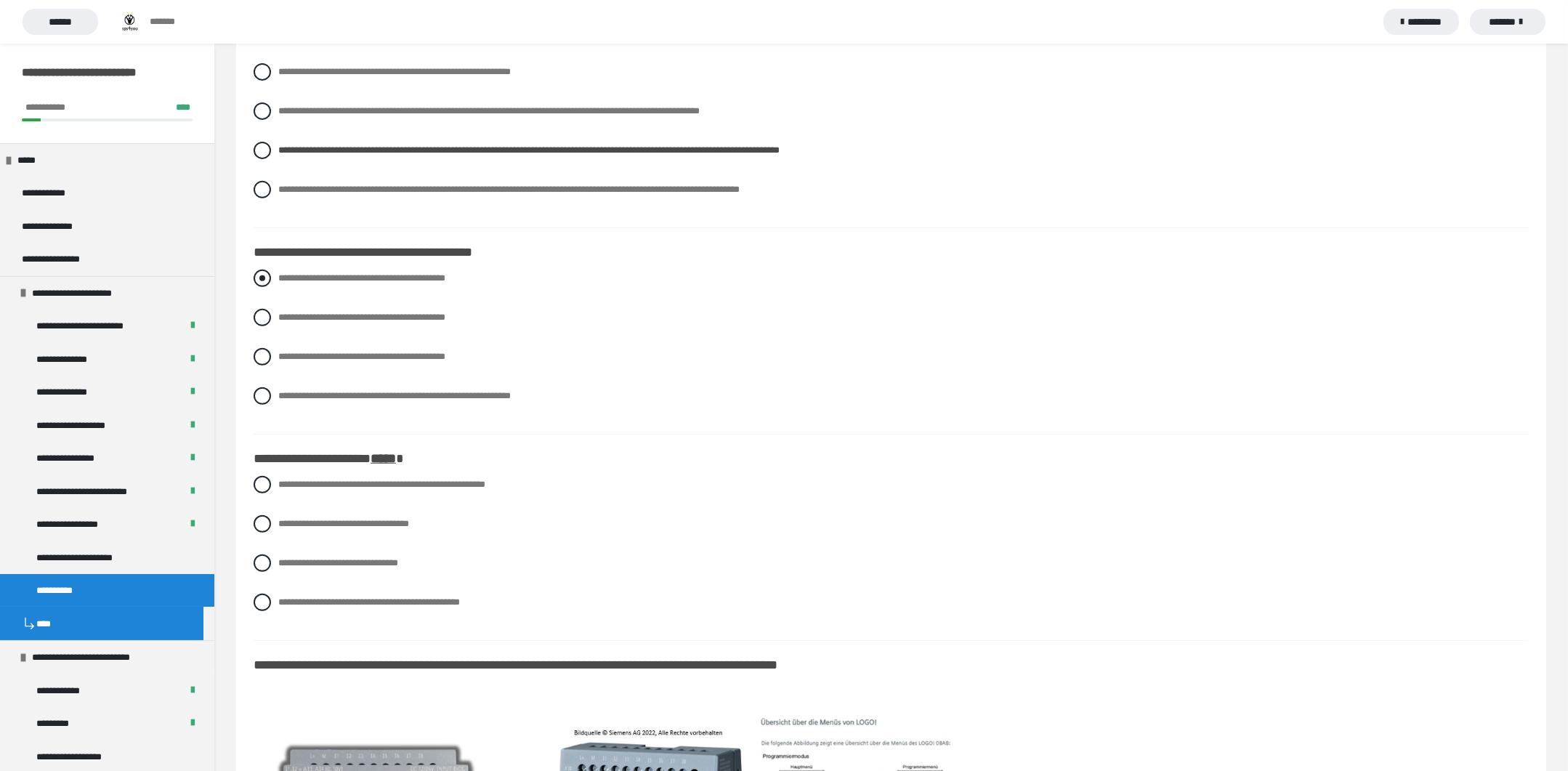 click at bounding box center [262, 278] 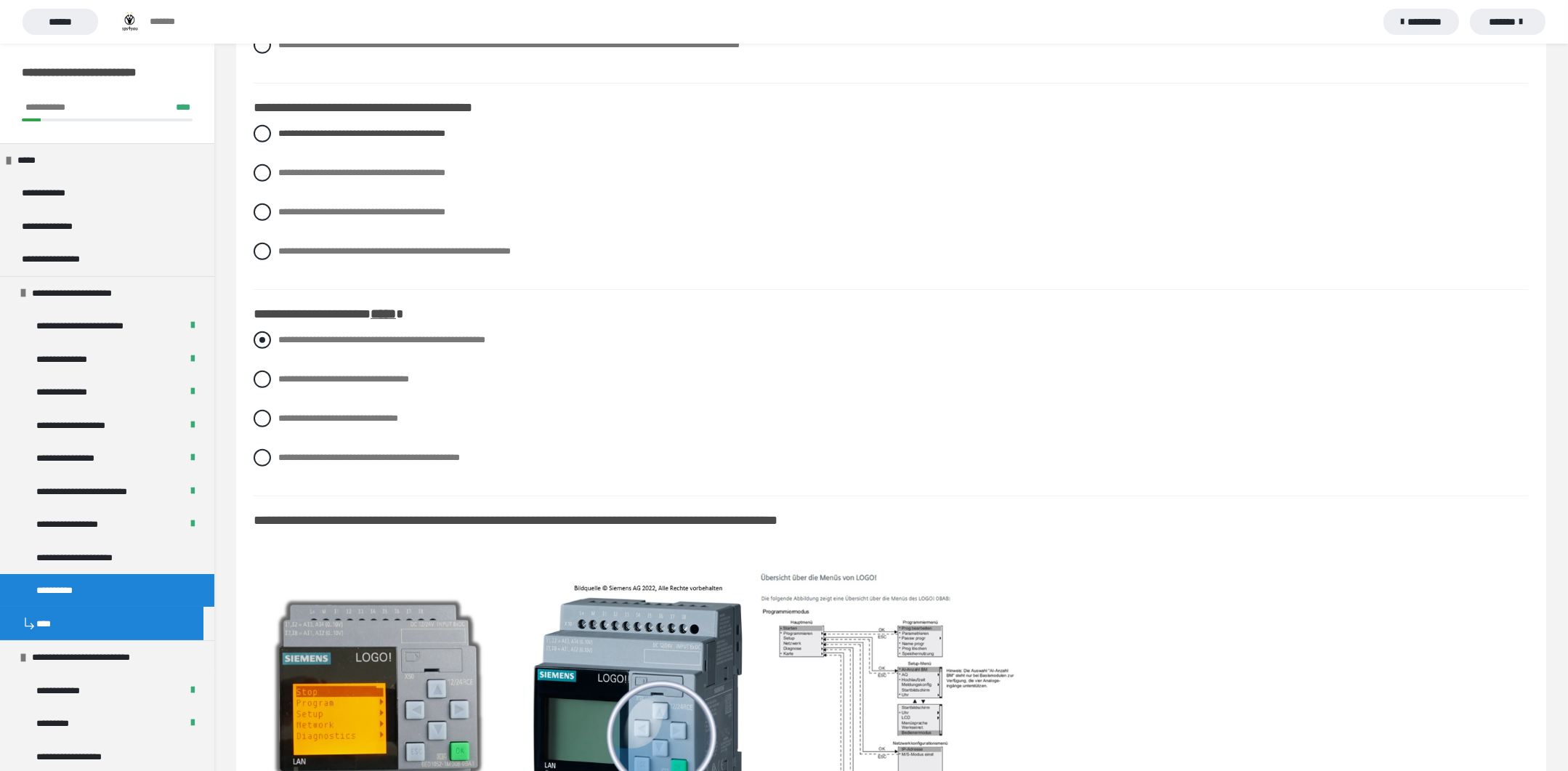 scroll, scrollTop: 1450, scrollLeft: 0, axis: vertical 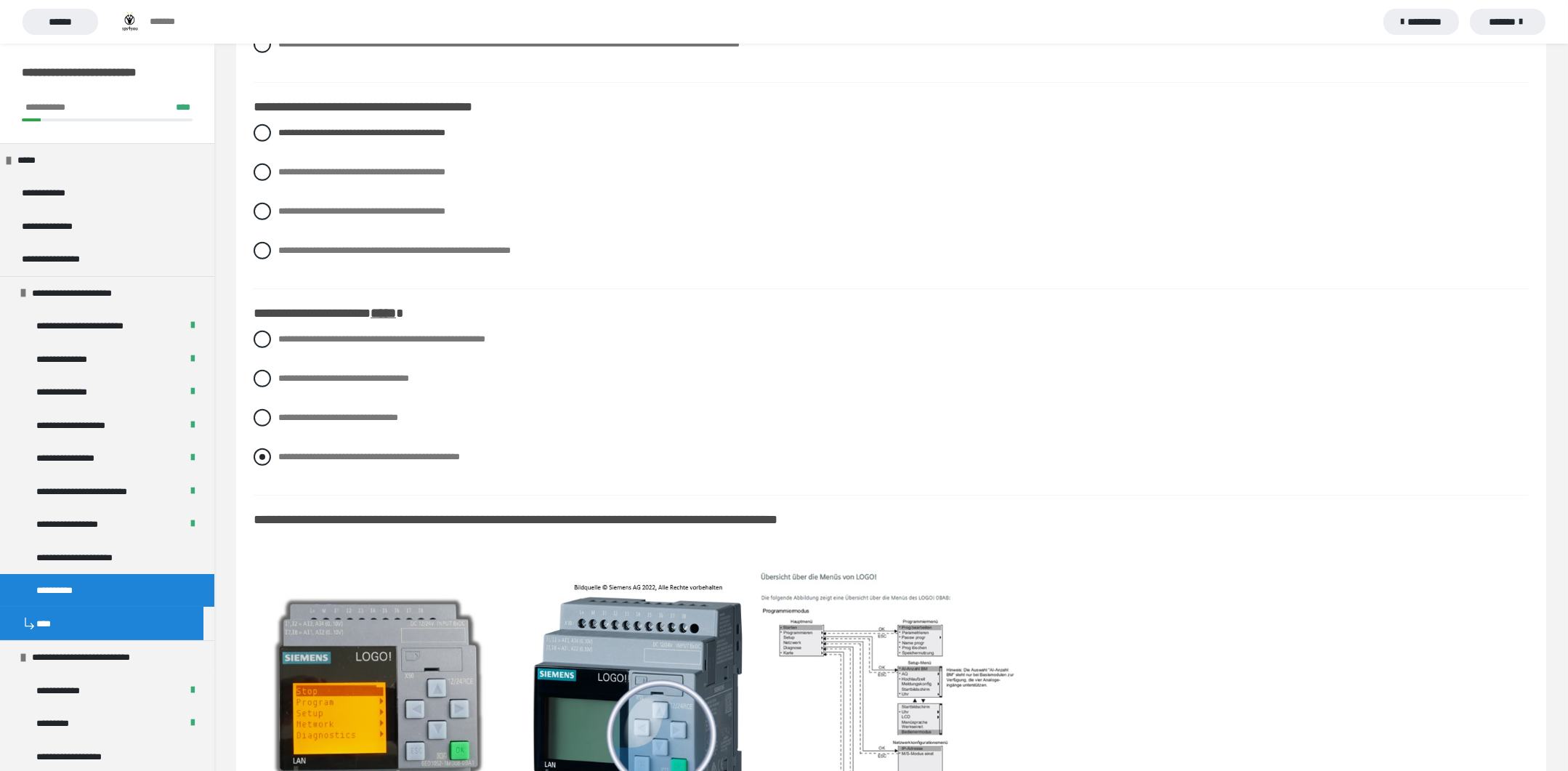 click at bounding box center (262, 457) 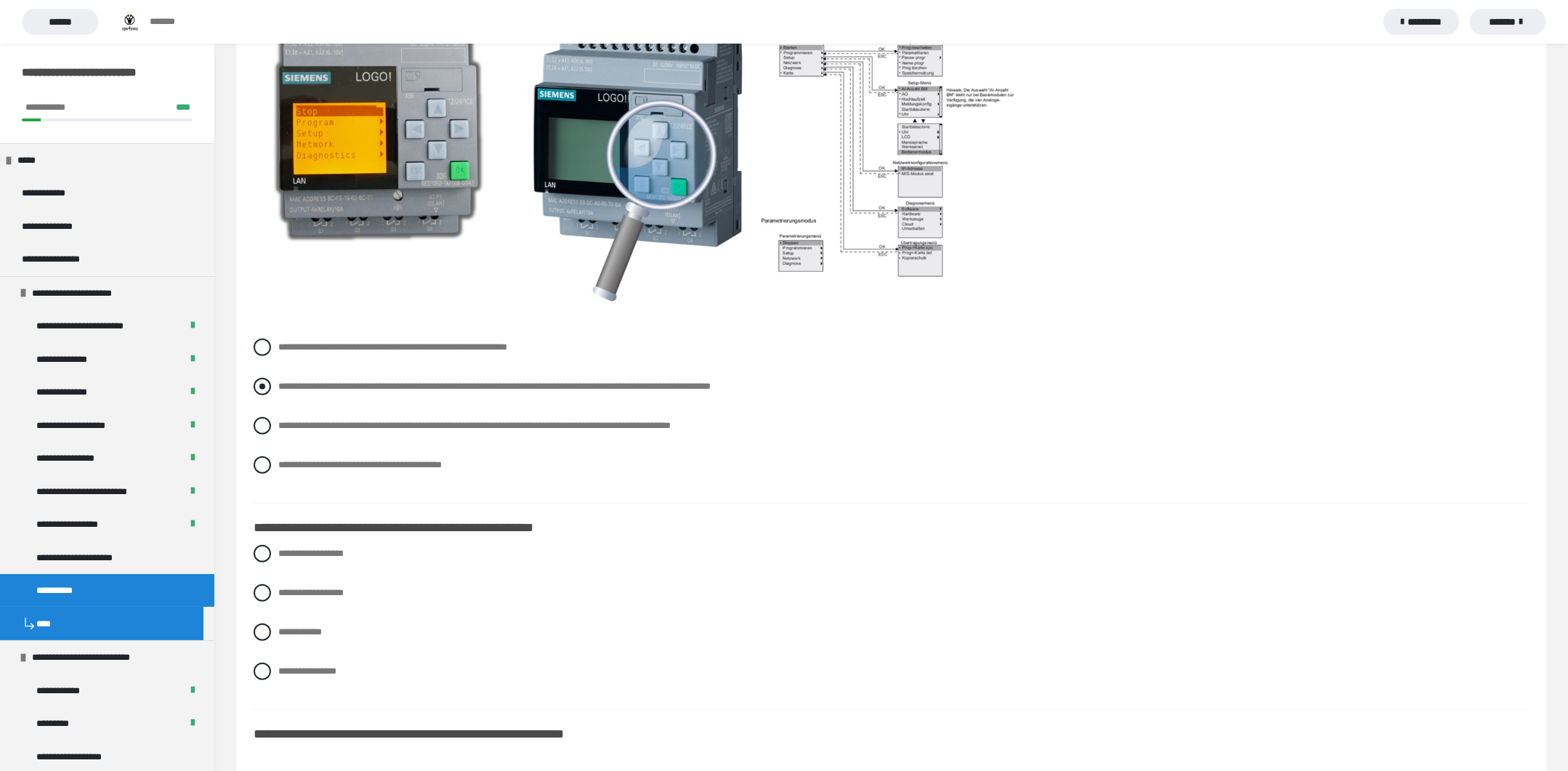 scroll, scrollTop: 2031, scrollLeft: 0, axis: vertical 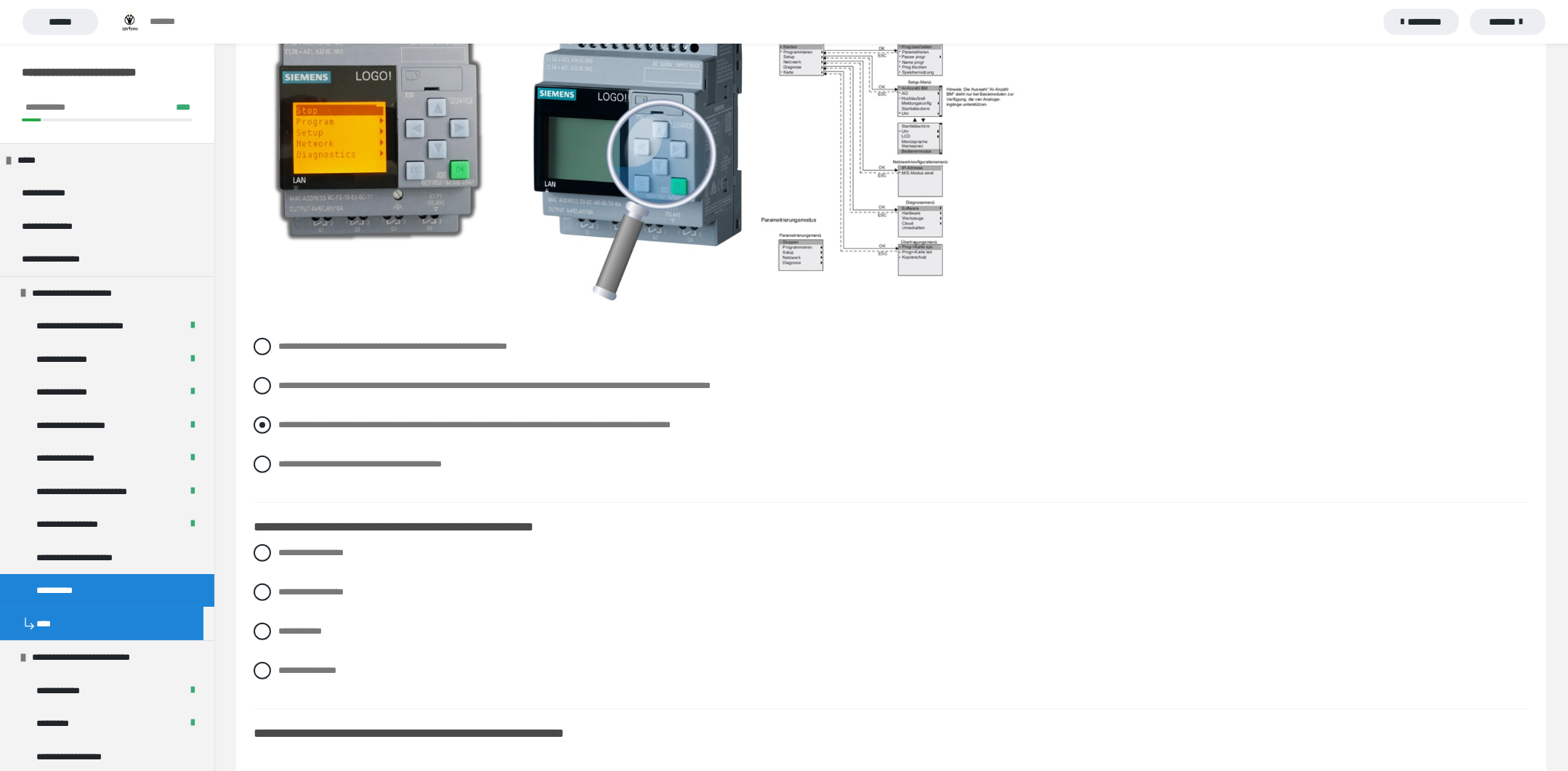 click at bounding box center [262, 425] 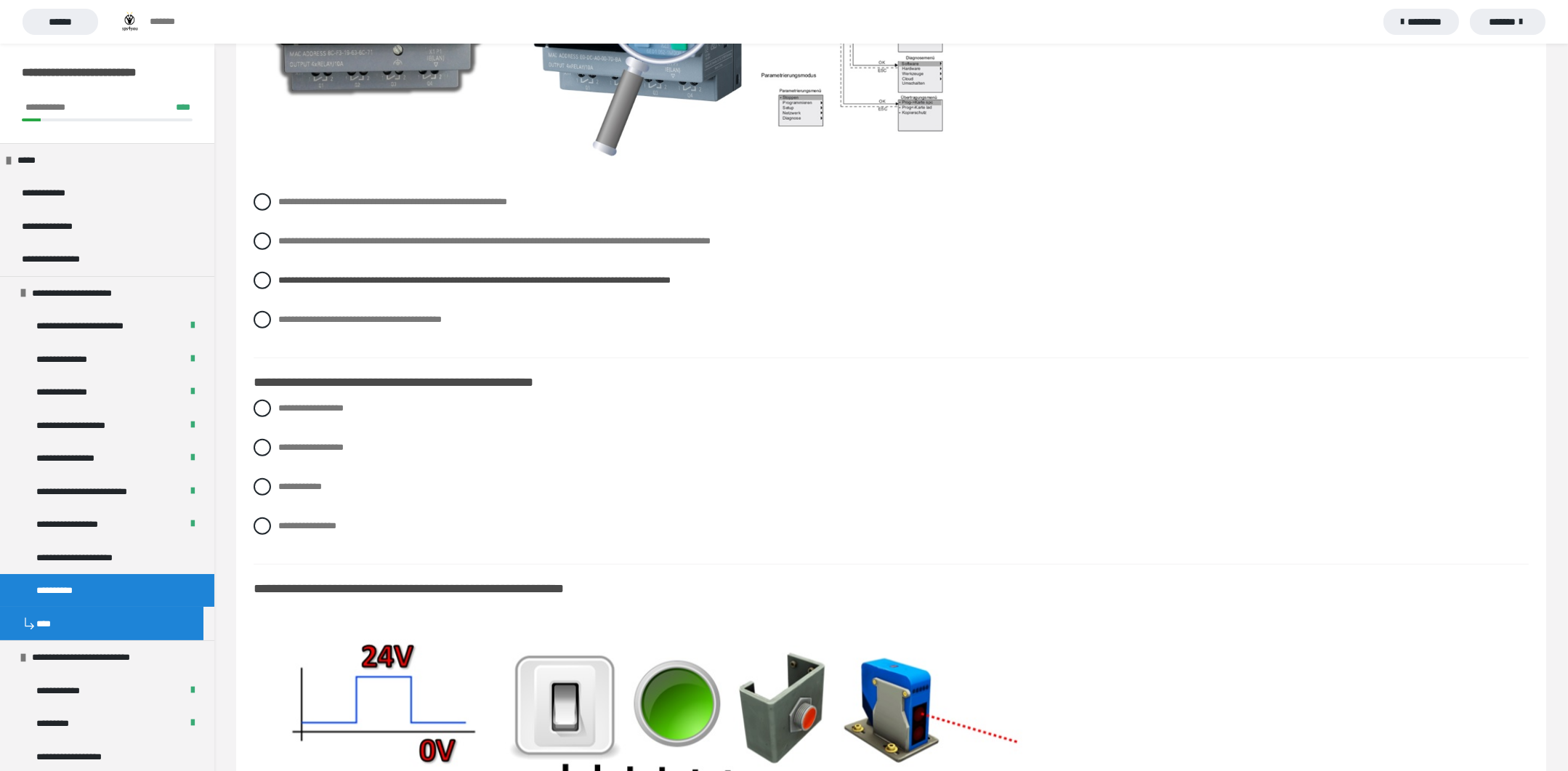 scroll, scrollTop: 2176, scrollLeft: 0, axis: vertical 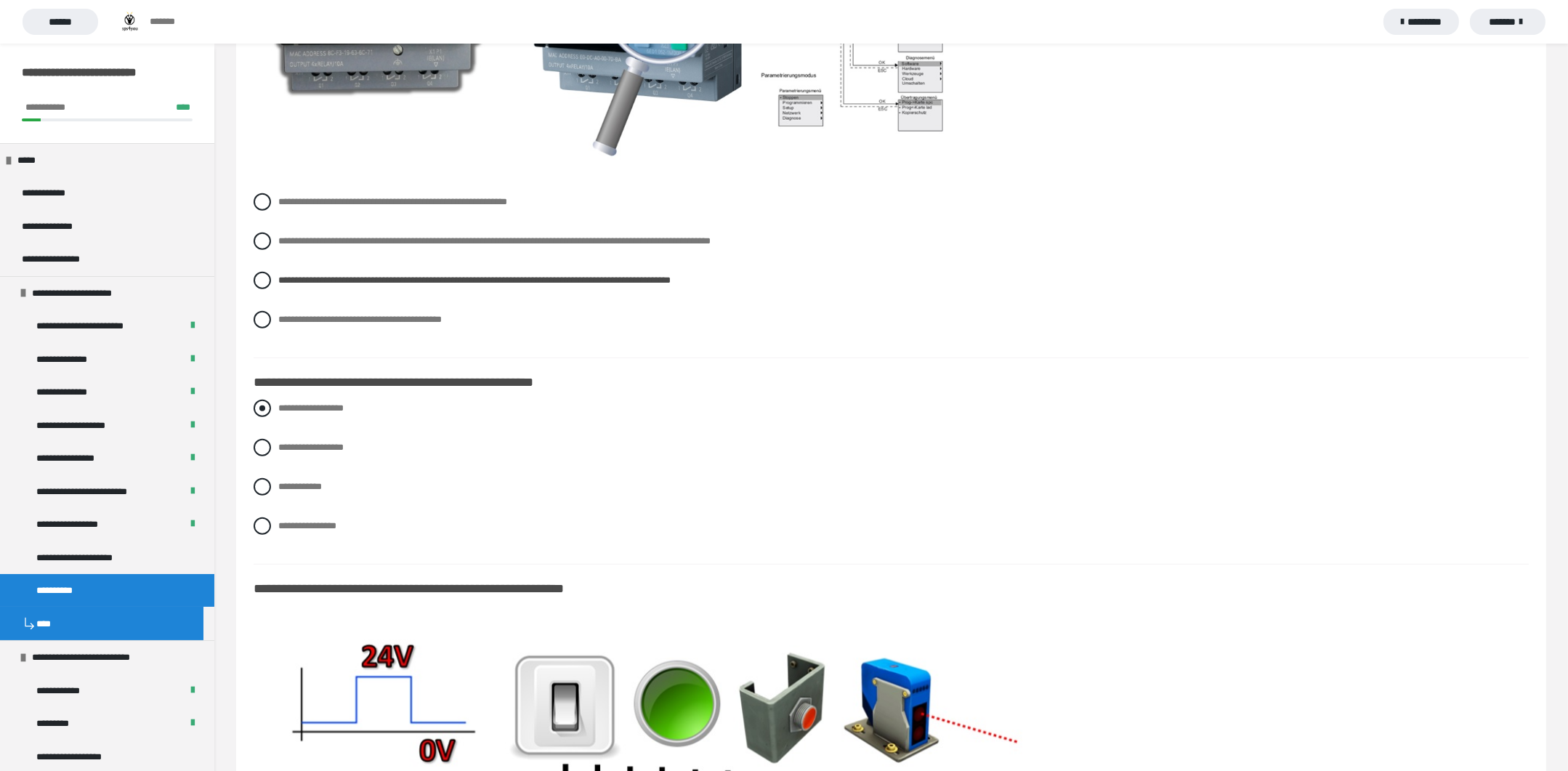 click at bounding box center (262, 408) 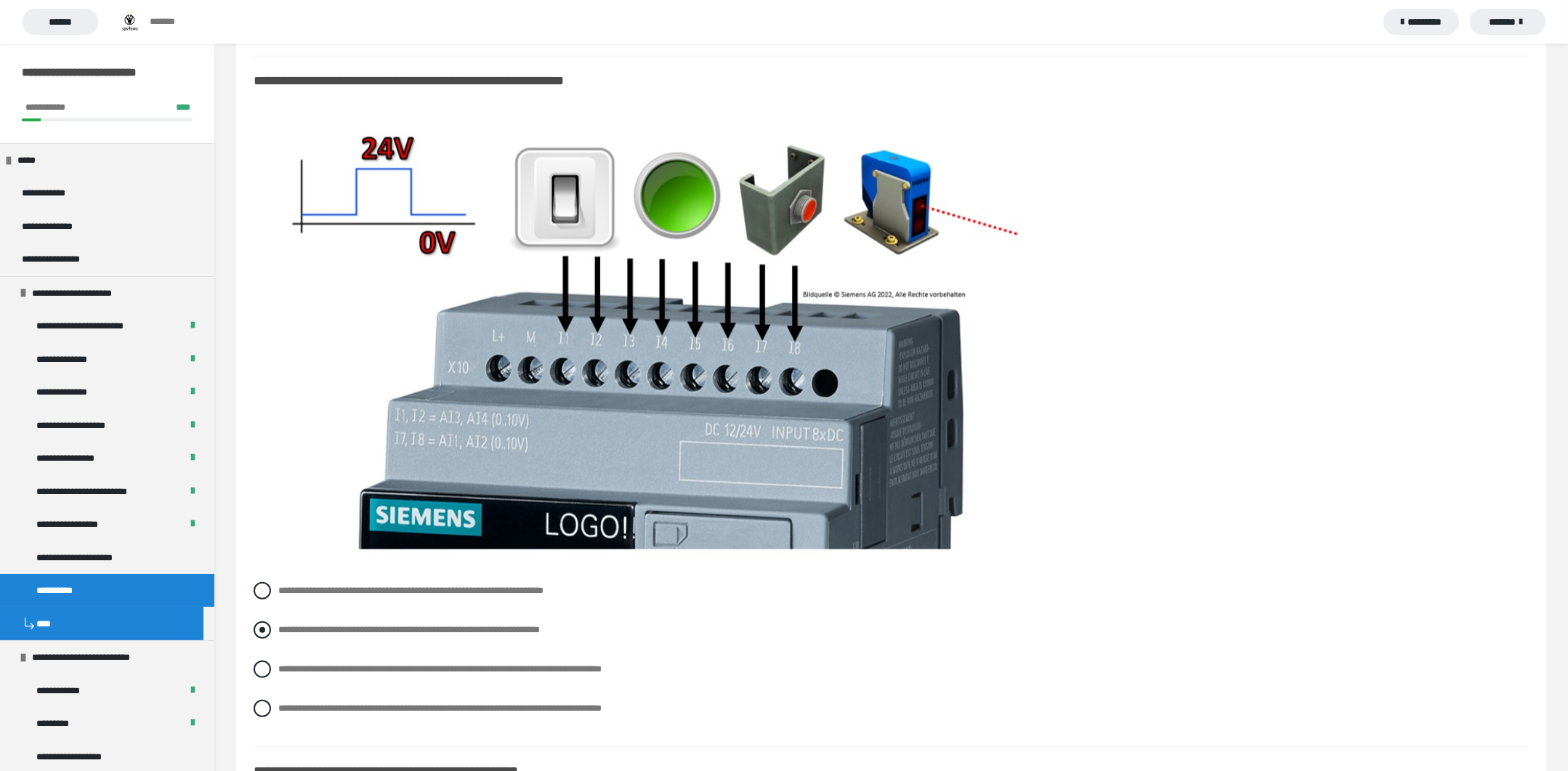 scroll, scrollTop: 2684, scrollLeft: 0, axis: vertical 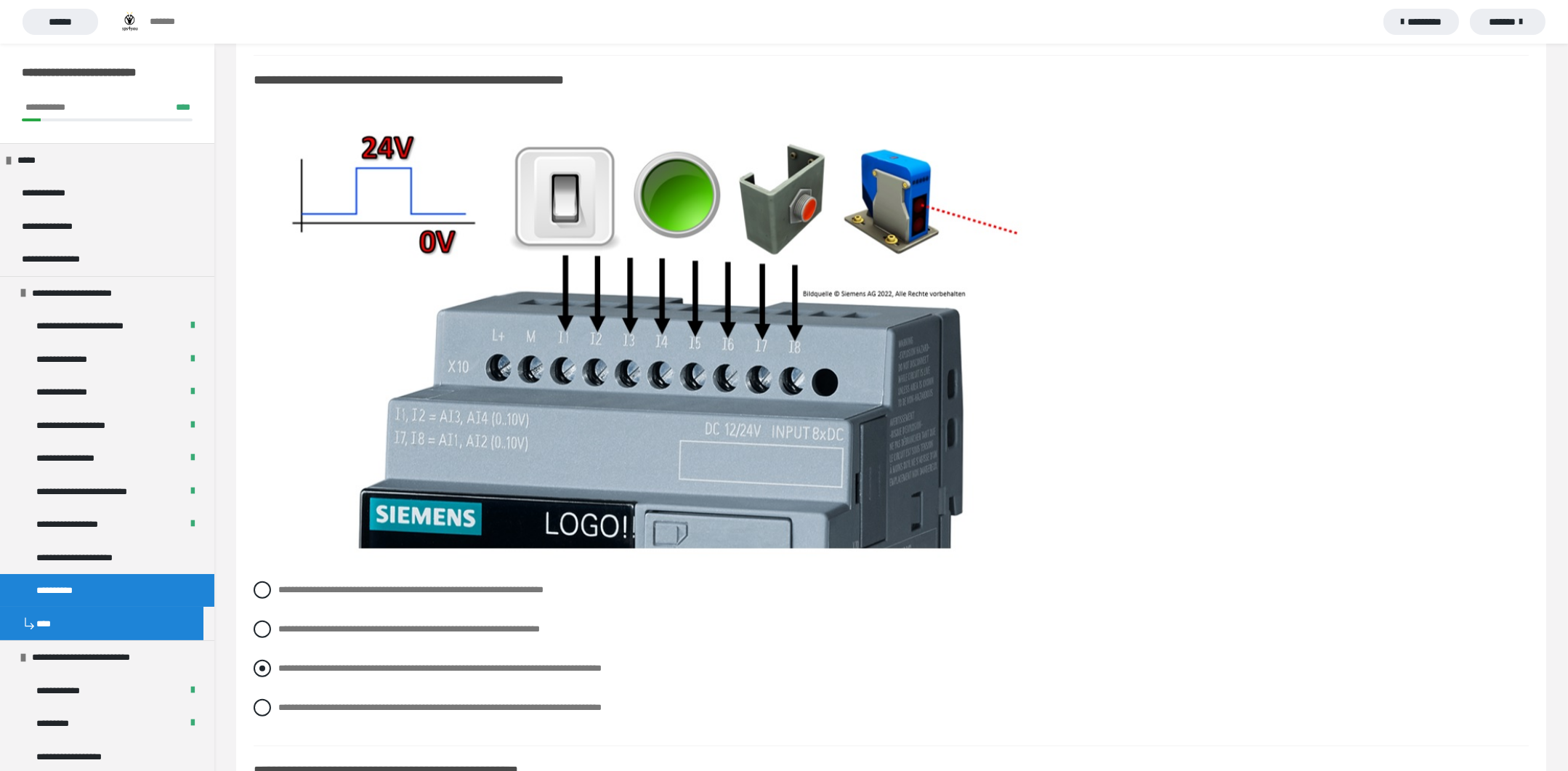 click at bounding box center [262, 669] 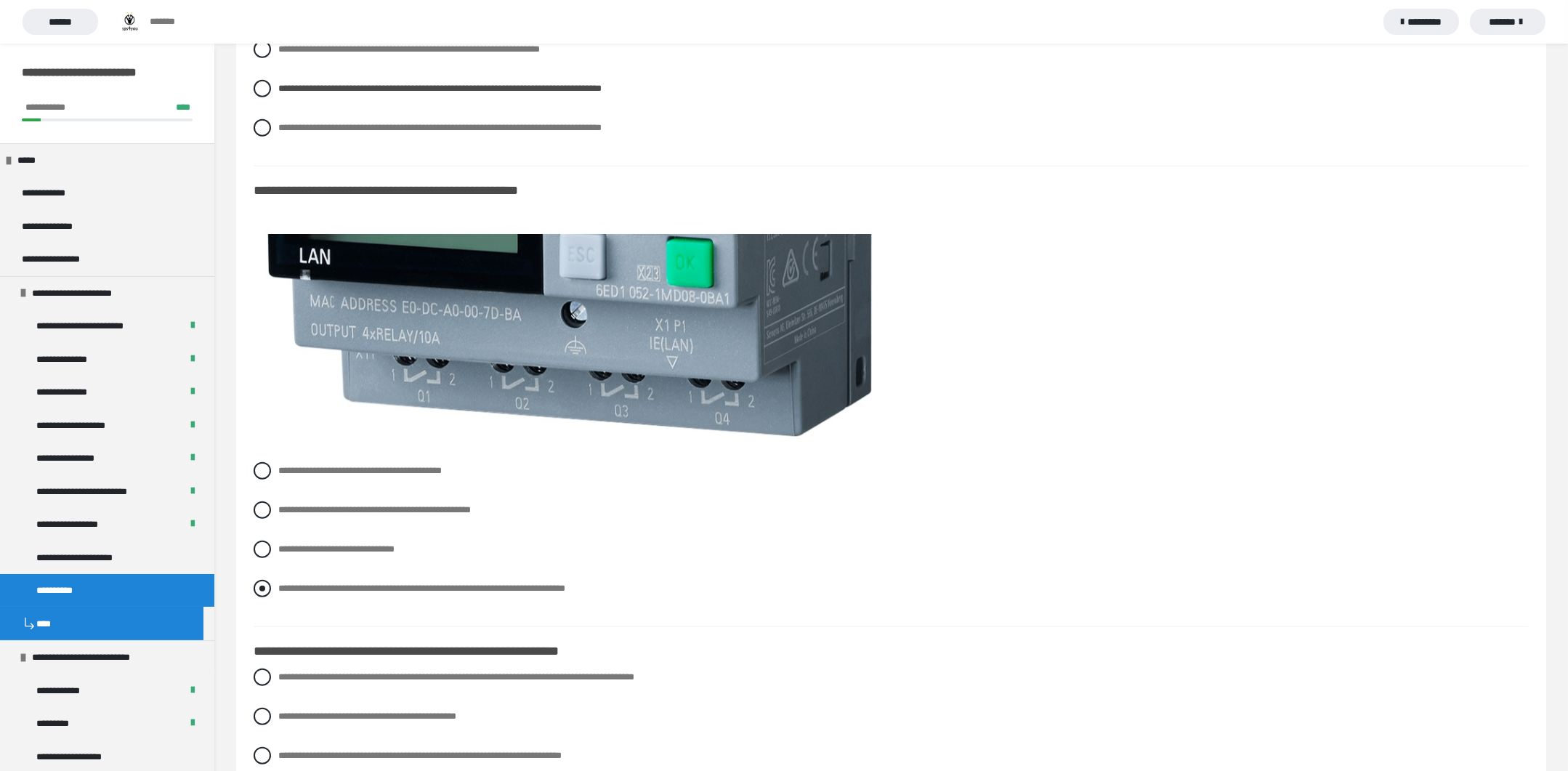 scroll, scrollTop: 3265, scrollLeft: 0, axis: vertical 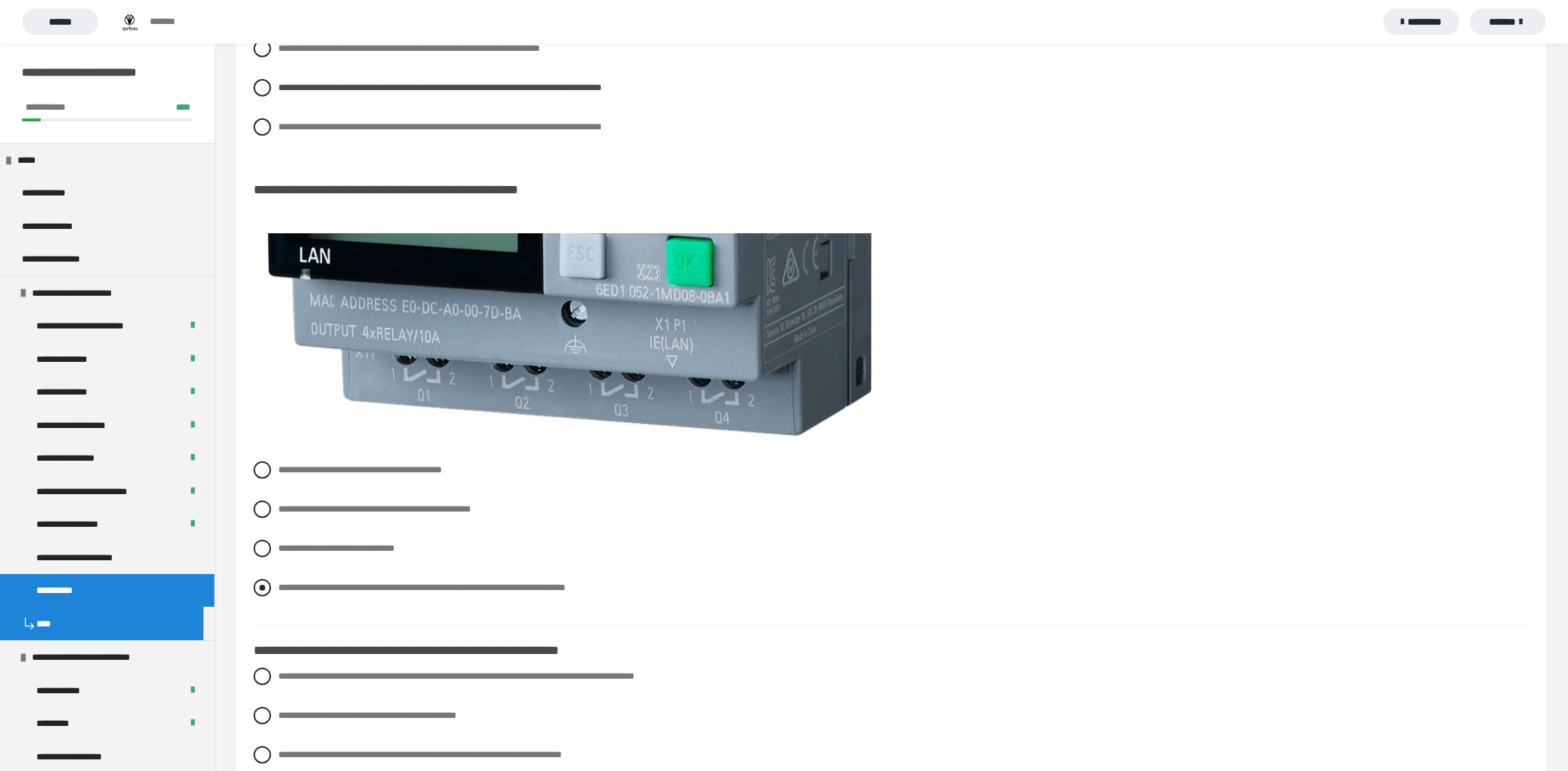 click at bounding box center (262, 588) 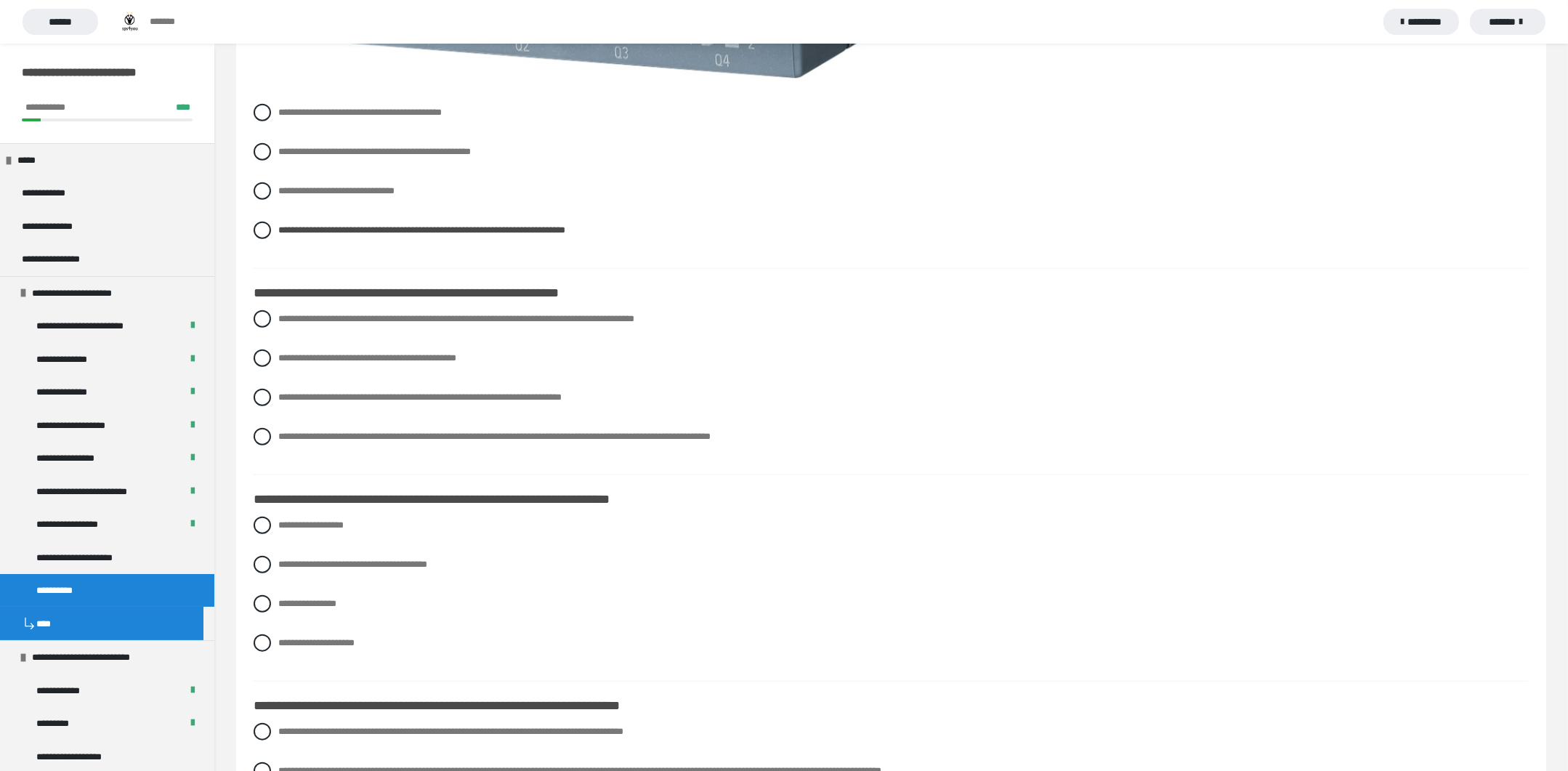 scroll, scrollTop: 3628, scrollLeft: 0, axis: vertical 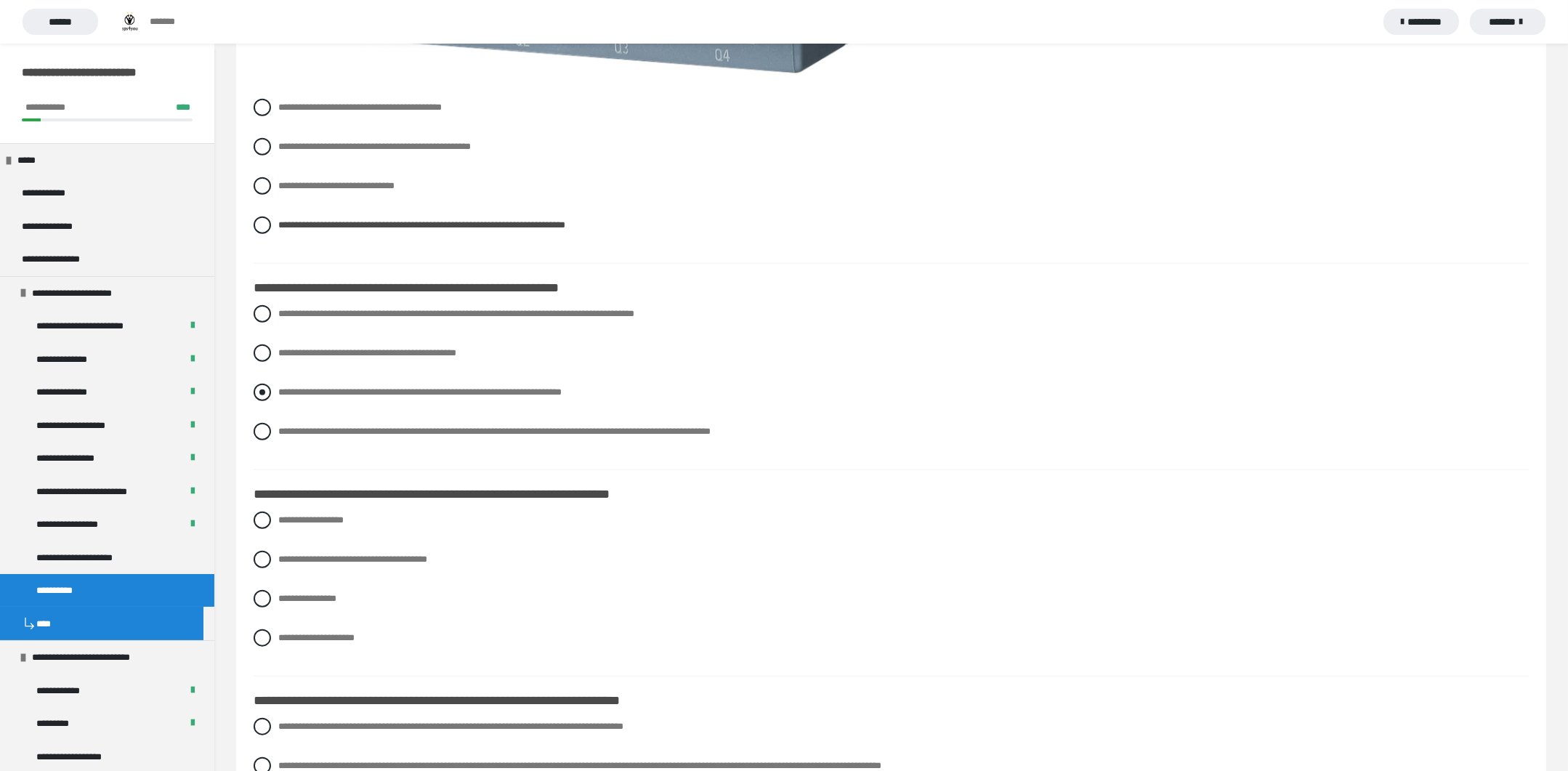 click at bounding box center [262, 392] 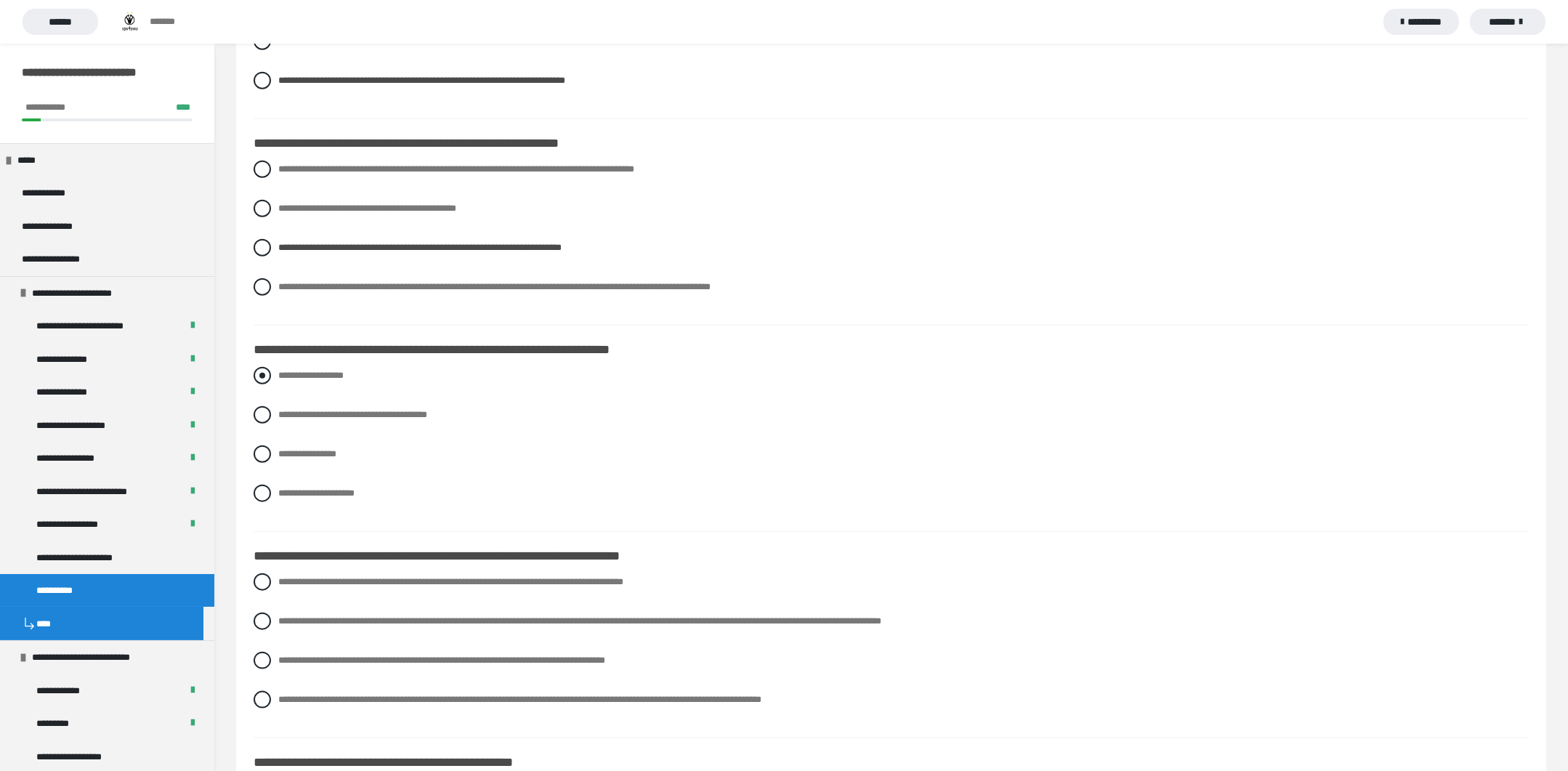 scroll, scrollTop: 3773, scrollLeft: 0, axis: vertical 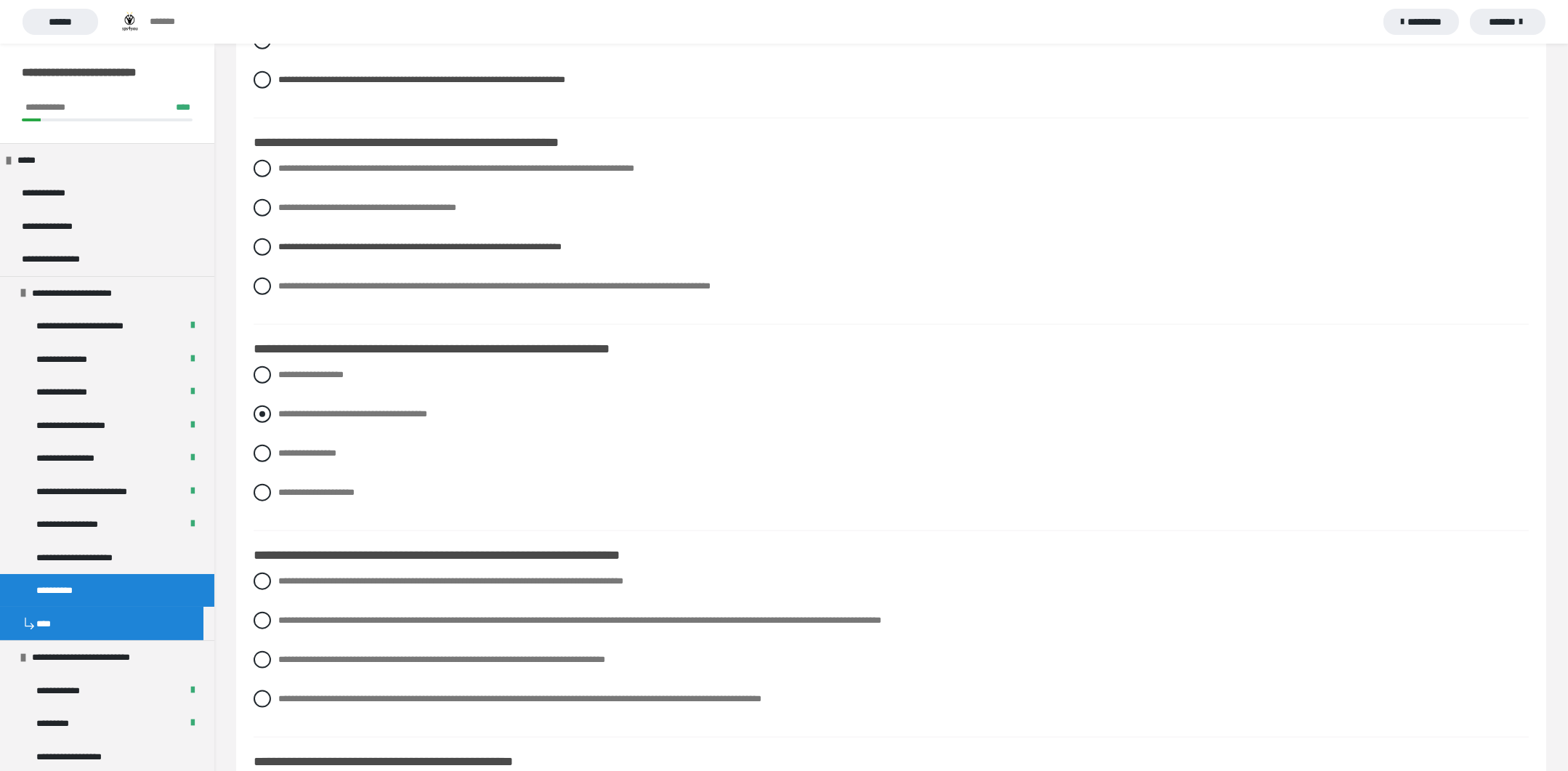 click at bounding box center (262, 414) 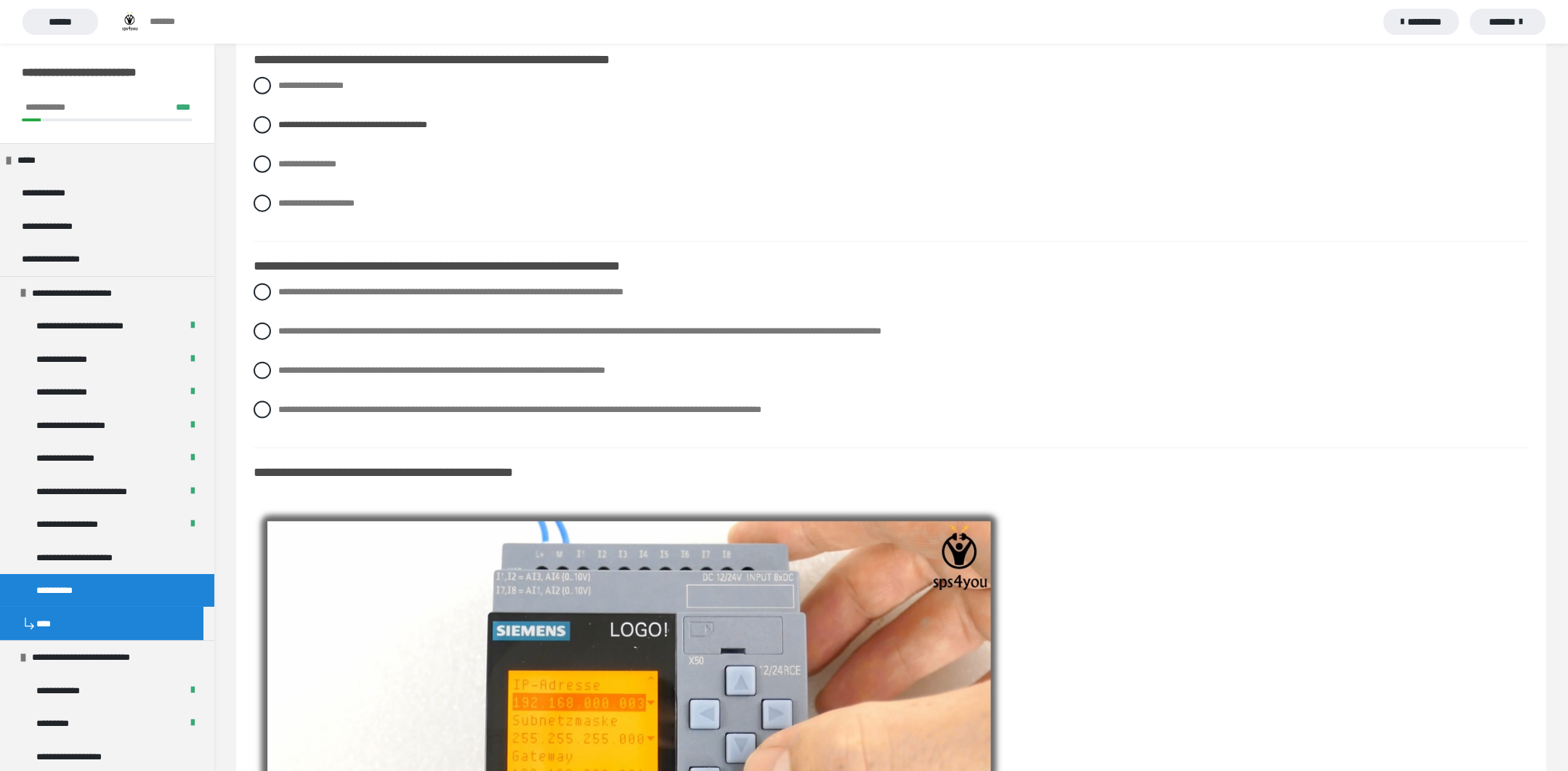 scroll, scrollTop: 4062, scrollLeft: 0, axis: vertical 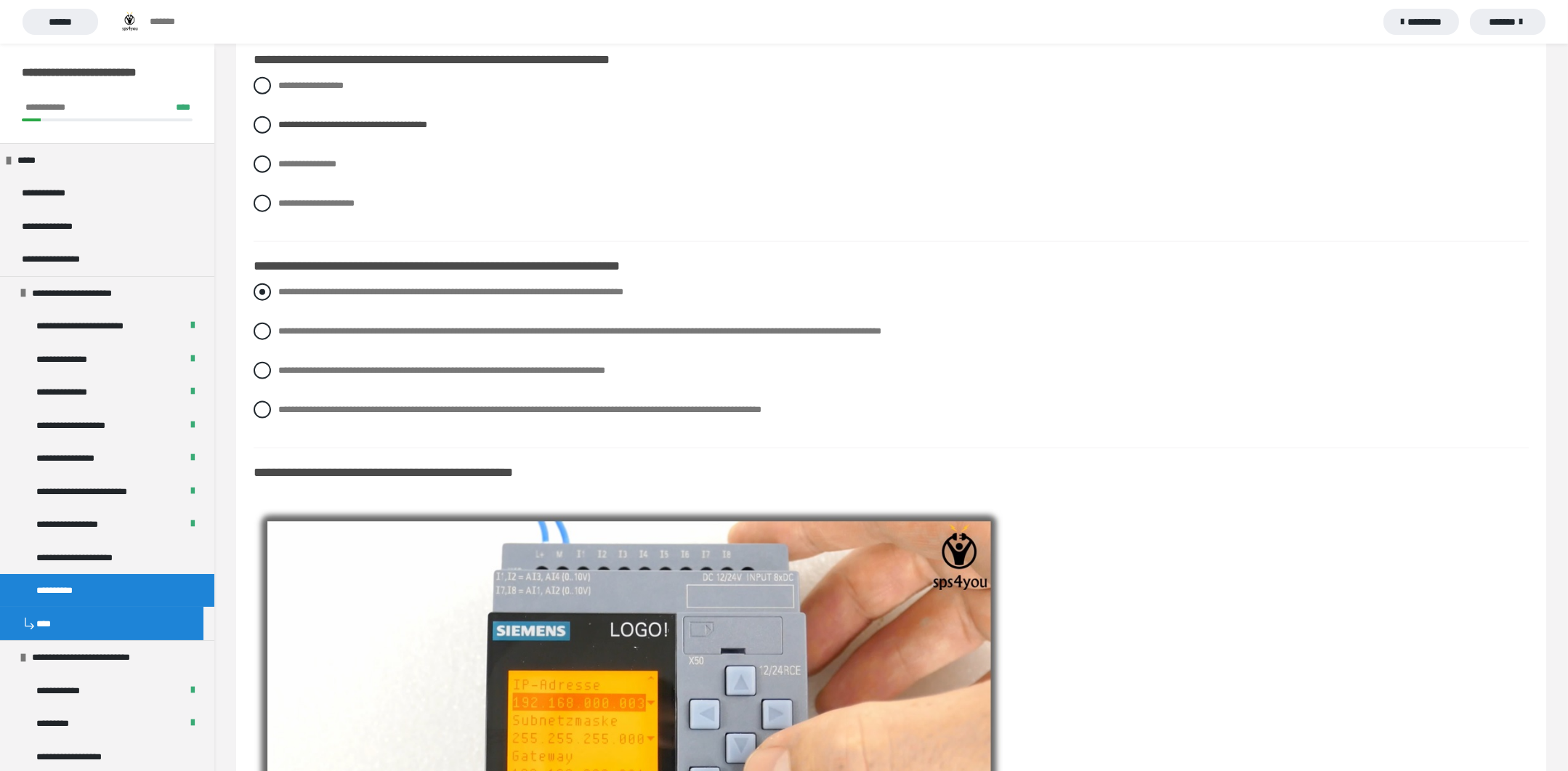 click at bounding box center (262, 292) 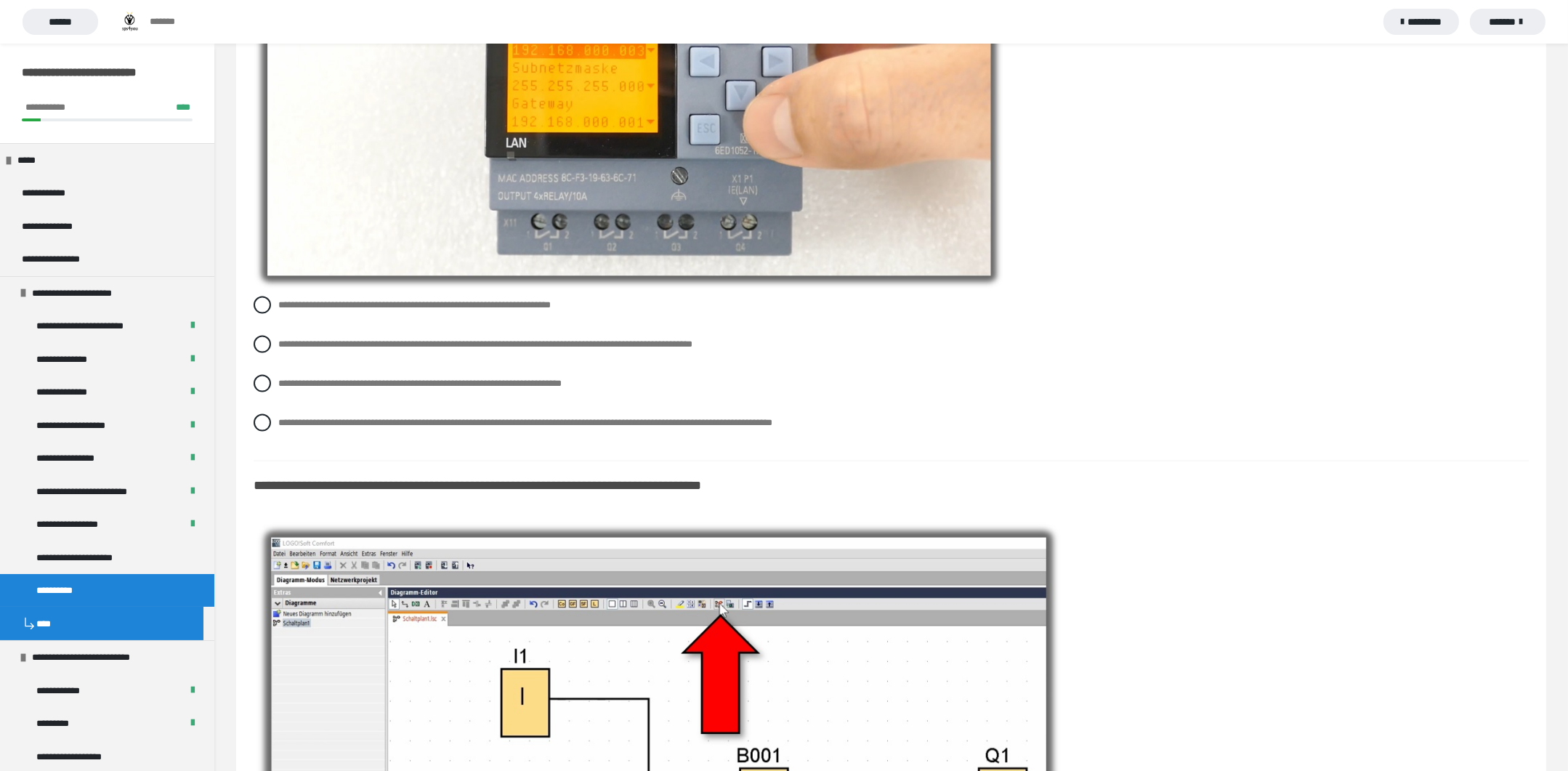 scroll, scrollTop: 4715, scrollLeft: 0, axis: vertical 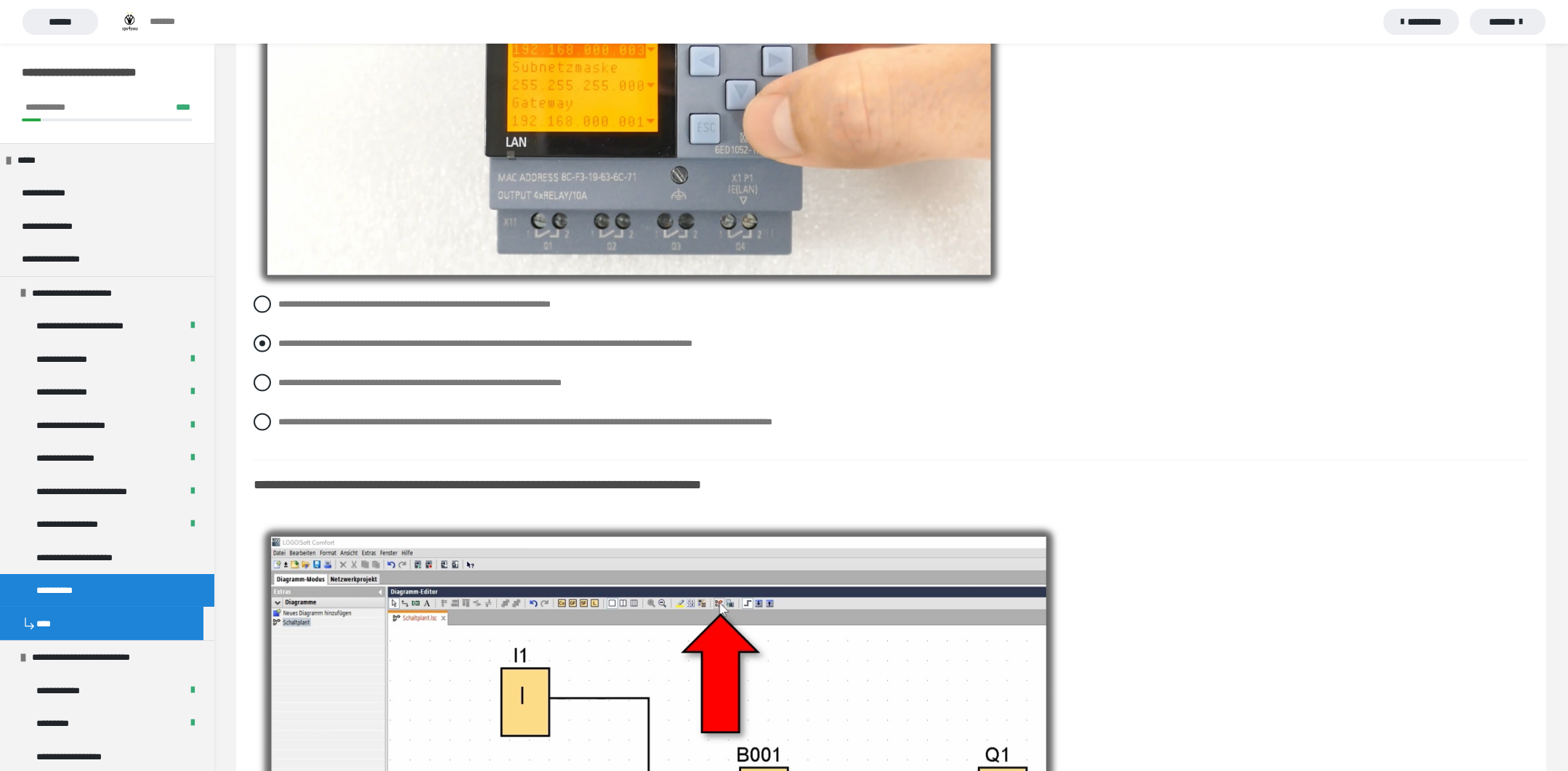 click at bounding box center [262, 344] 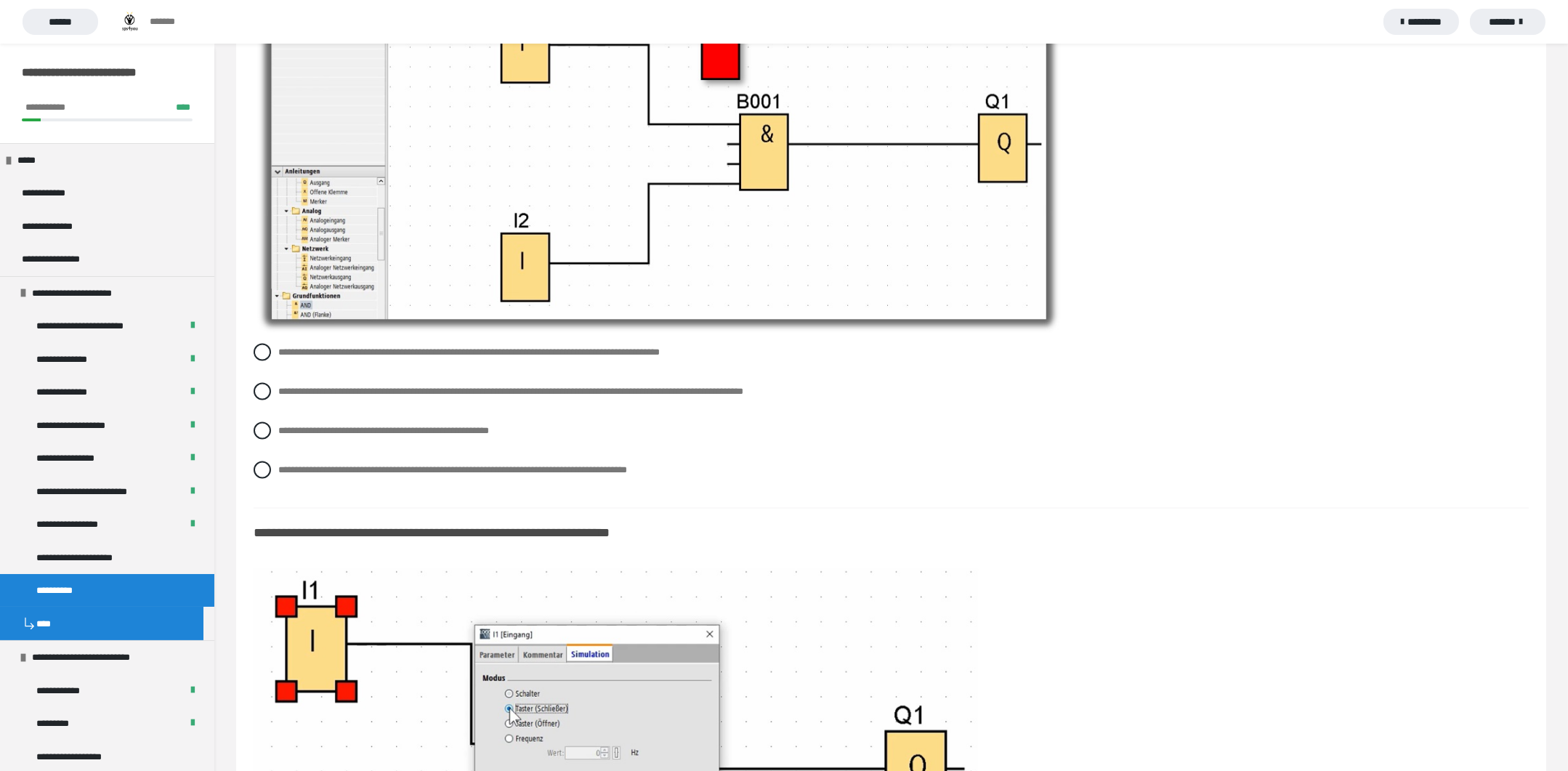 scroll, scrollTop: 5369, scrollLeft: 0, axis: vertical 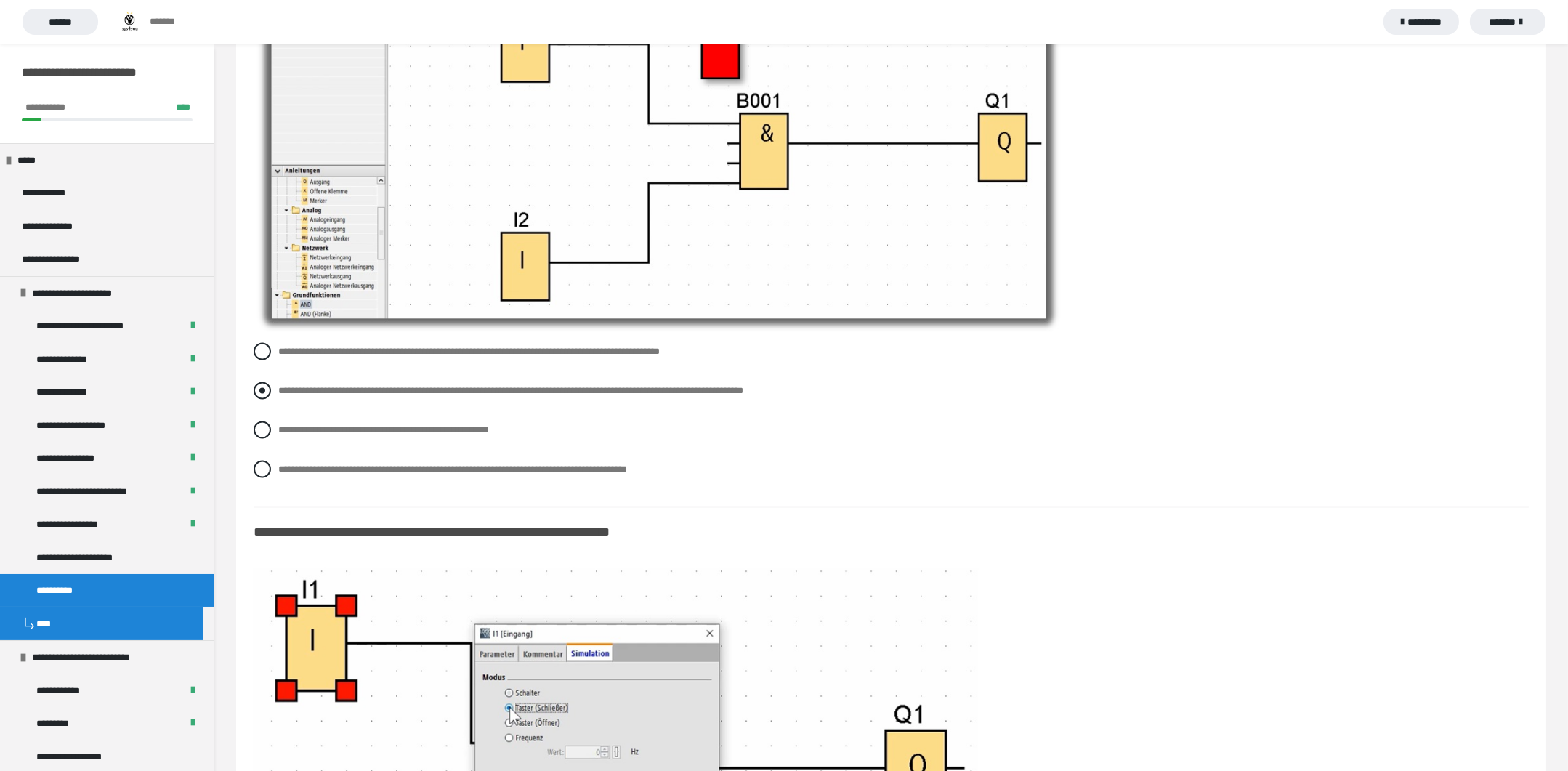 click at bounding box center (262, 391) 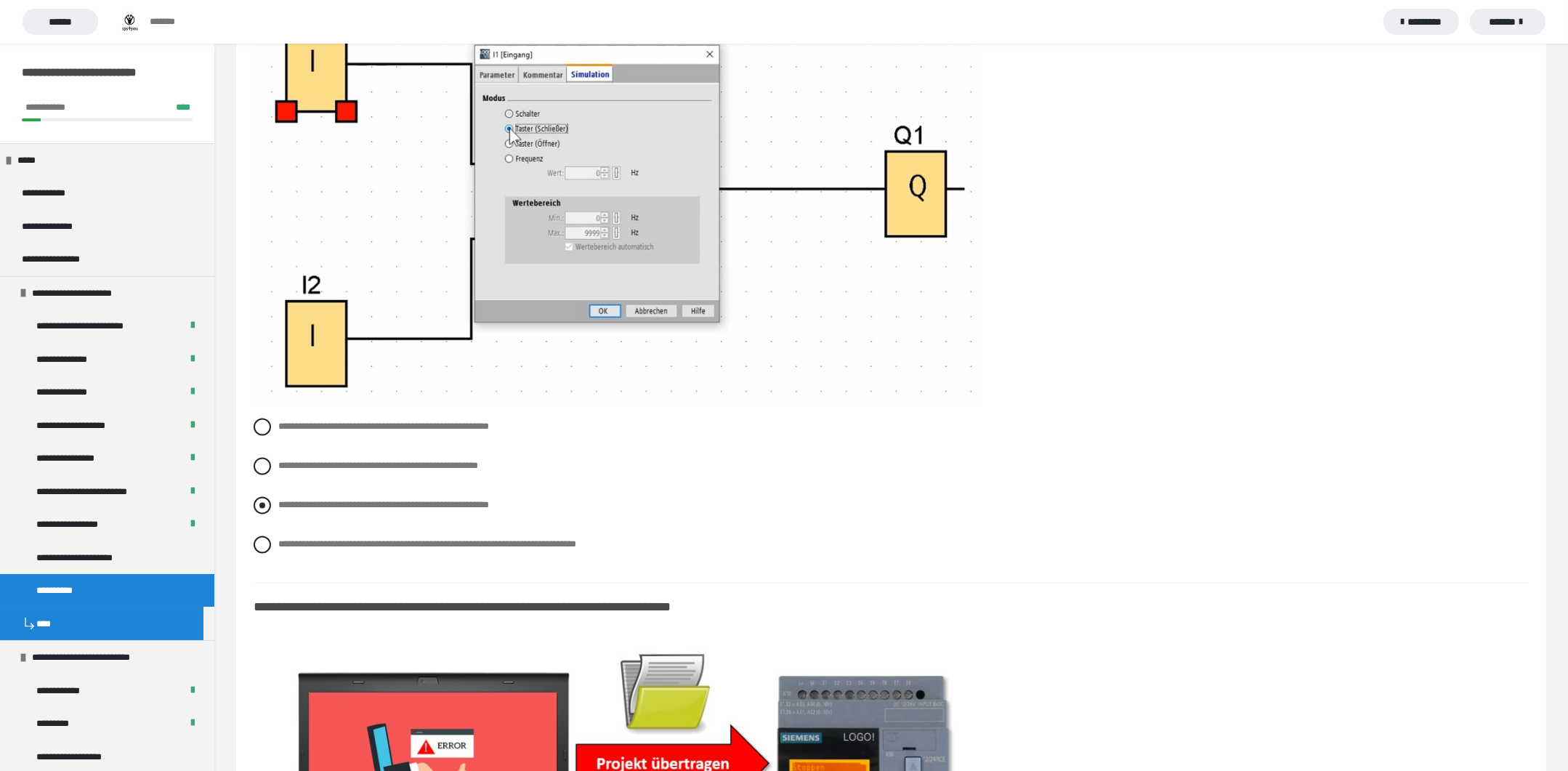 scroll, scrollTop: 5950, scrollLeft: 0, axis: vertical 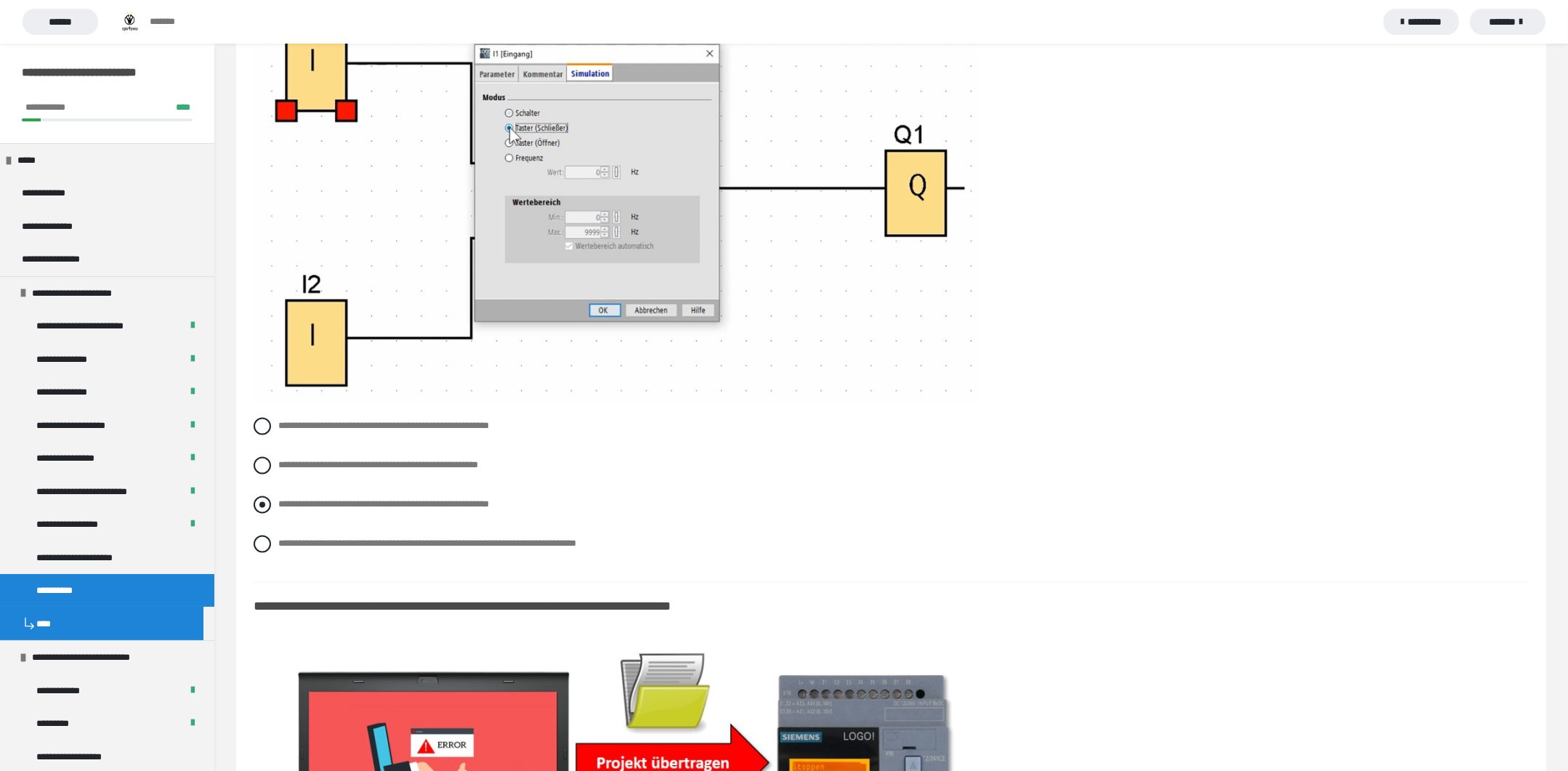 click at bounding box center (262, 504) 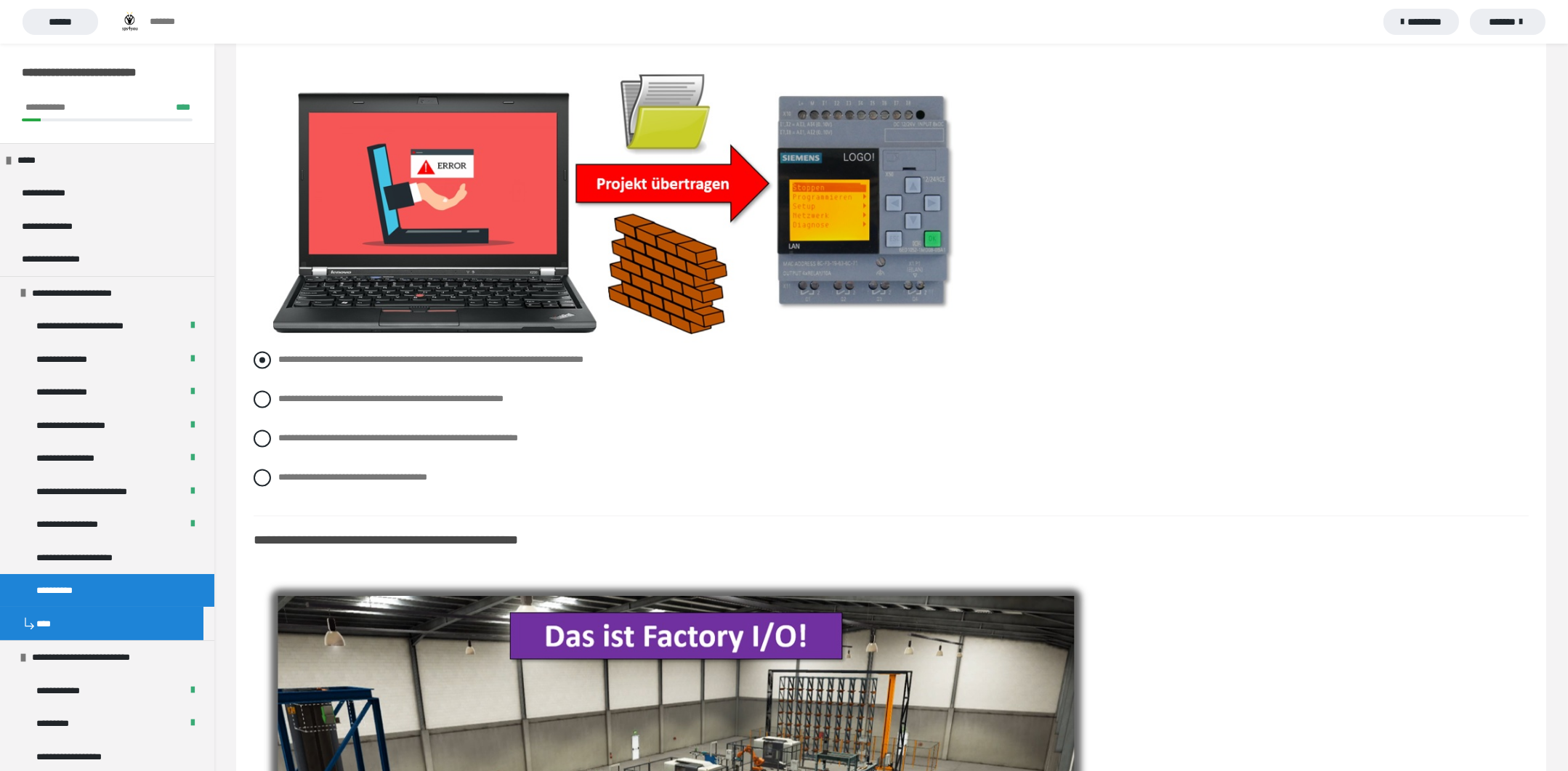 scroll, scrollTop: 6530, scrollLeft: 0, axis: vertical 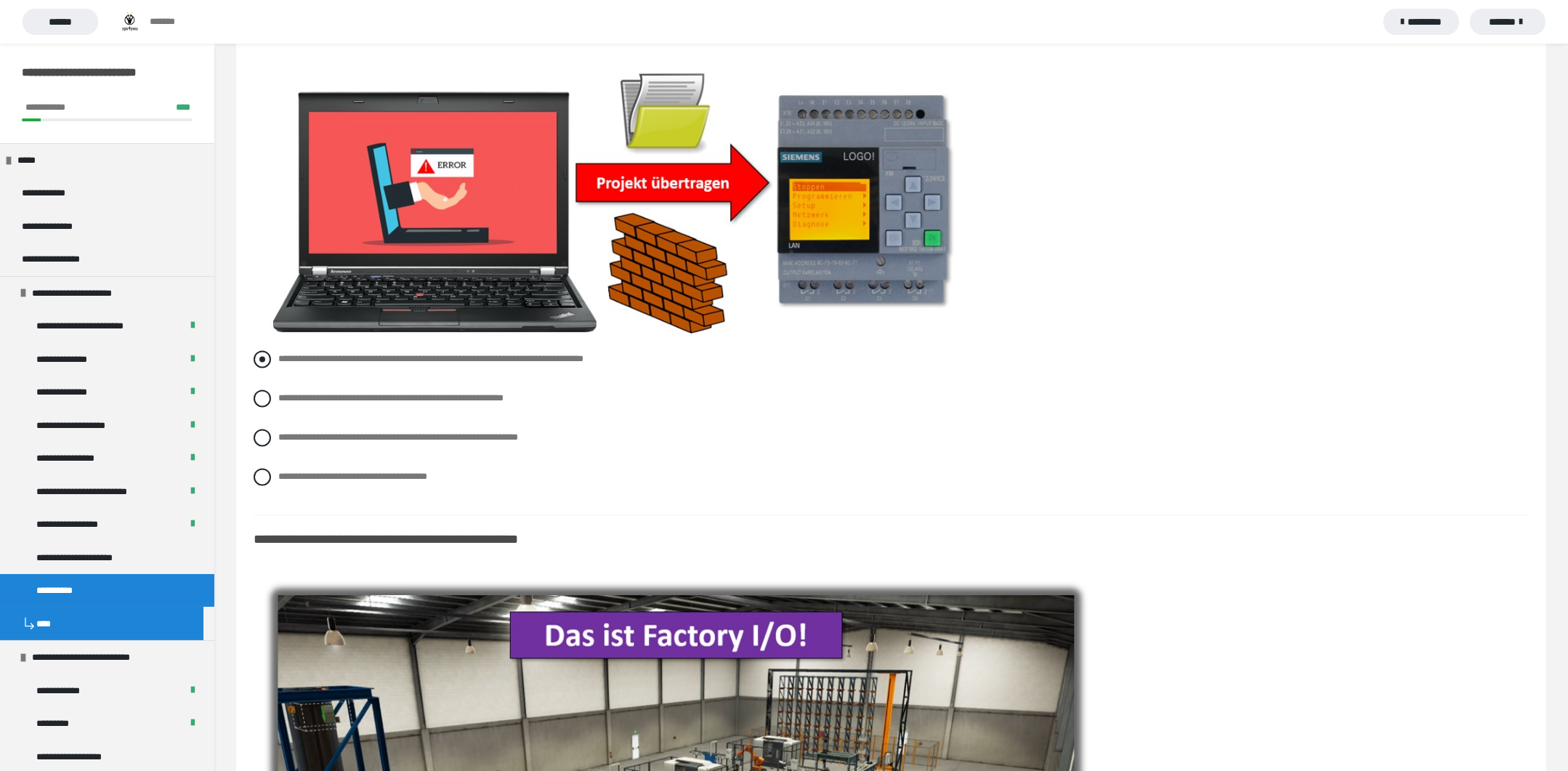 click at bounding box center (262, 359) 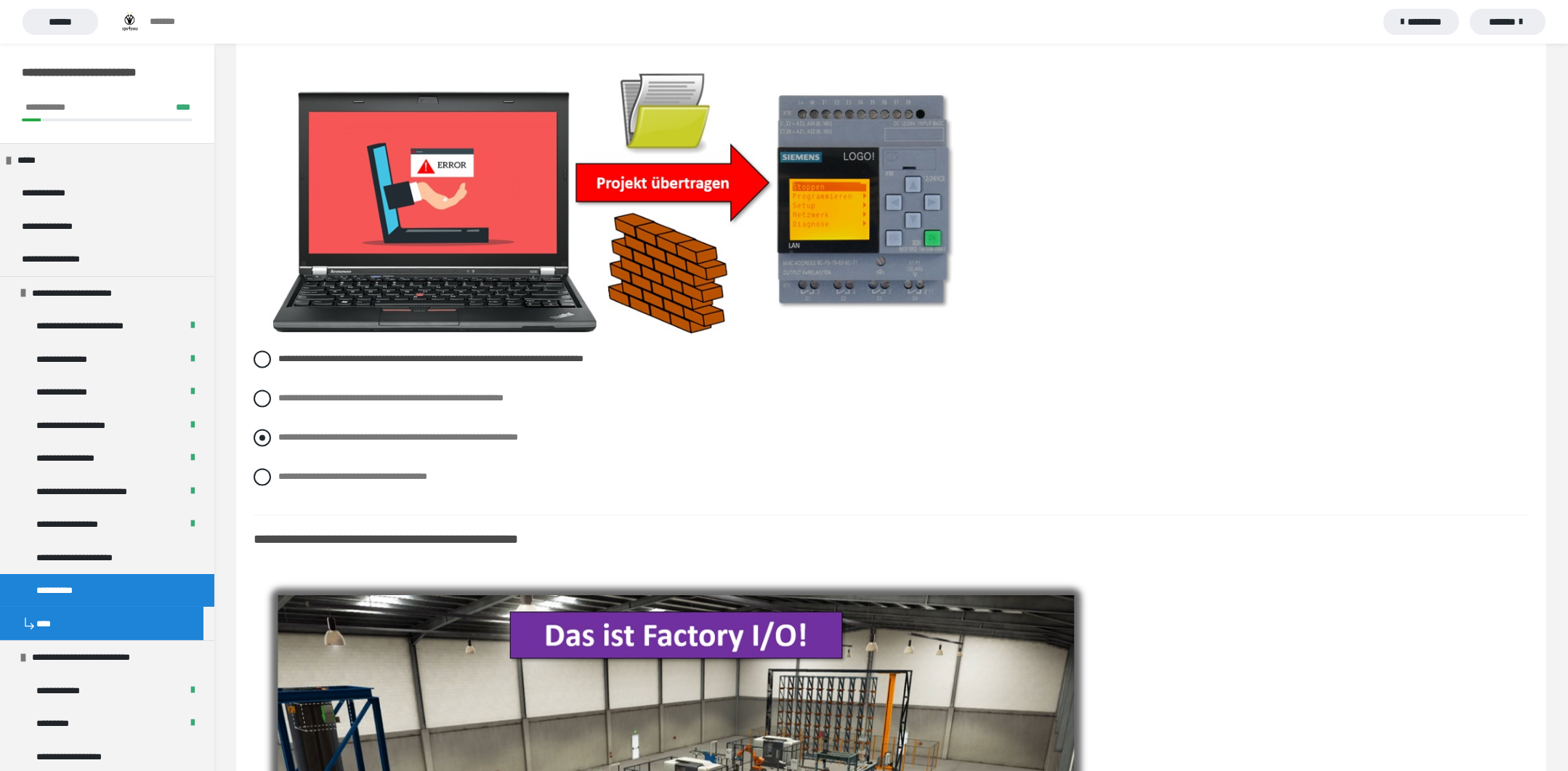click at bounding box center [262, 437] 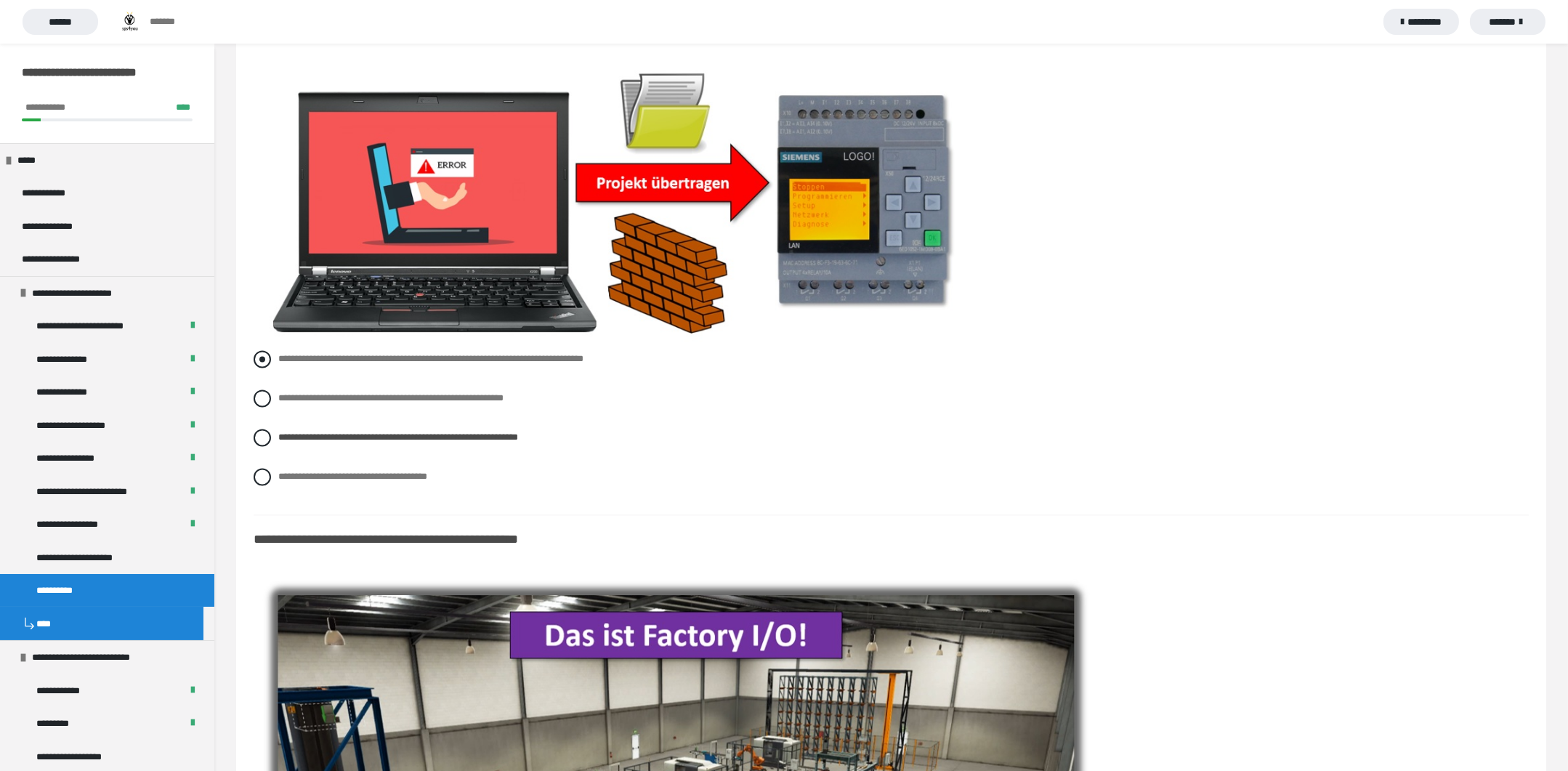 click at bounding box center (262, 359) 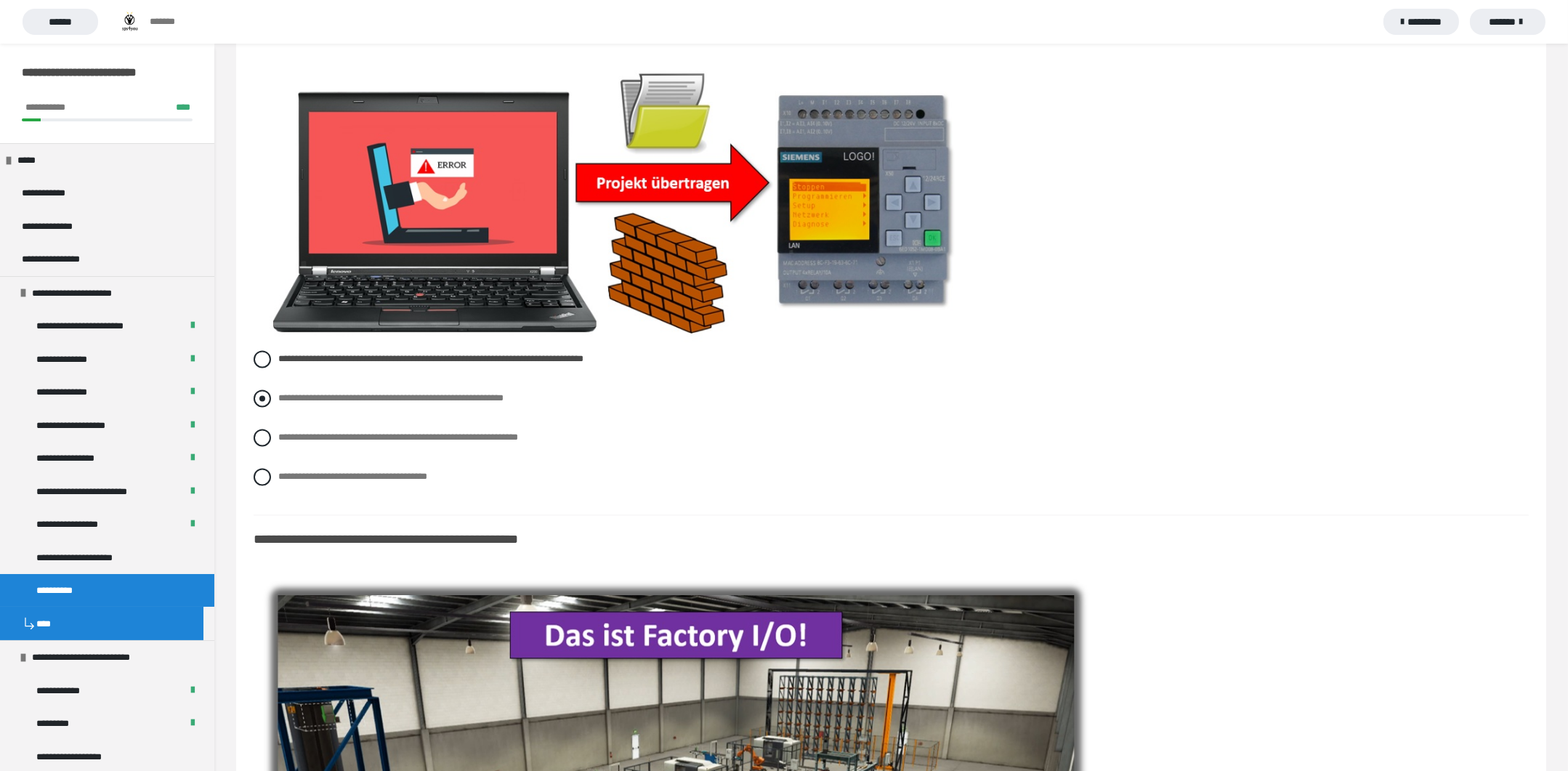click at bounding box center [262, 398] 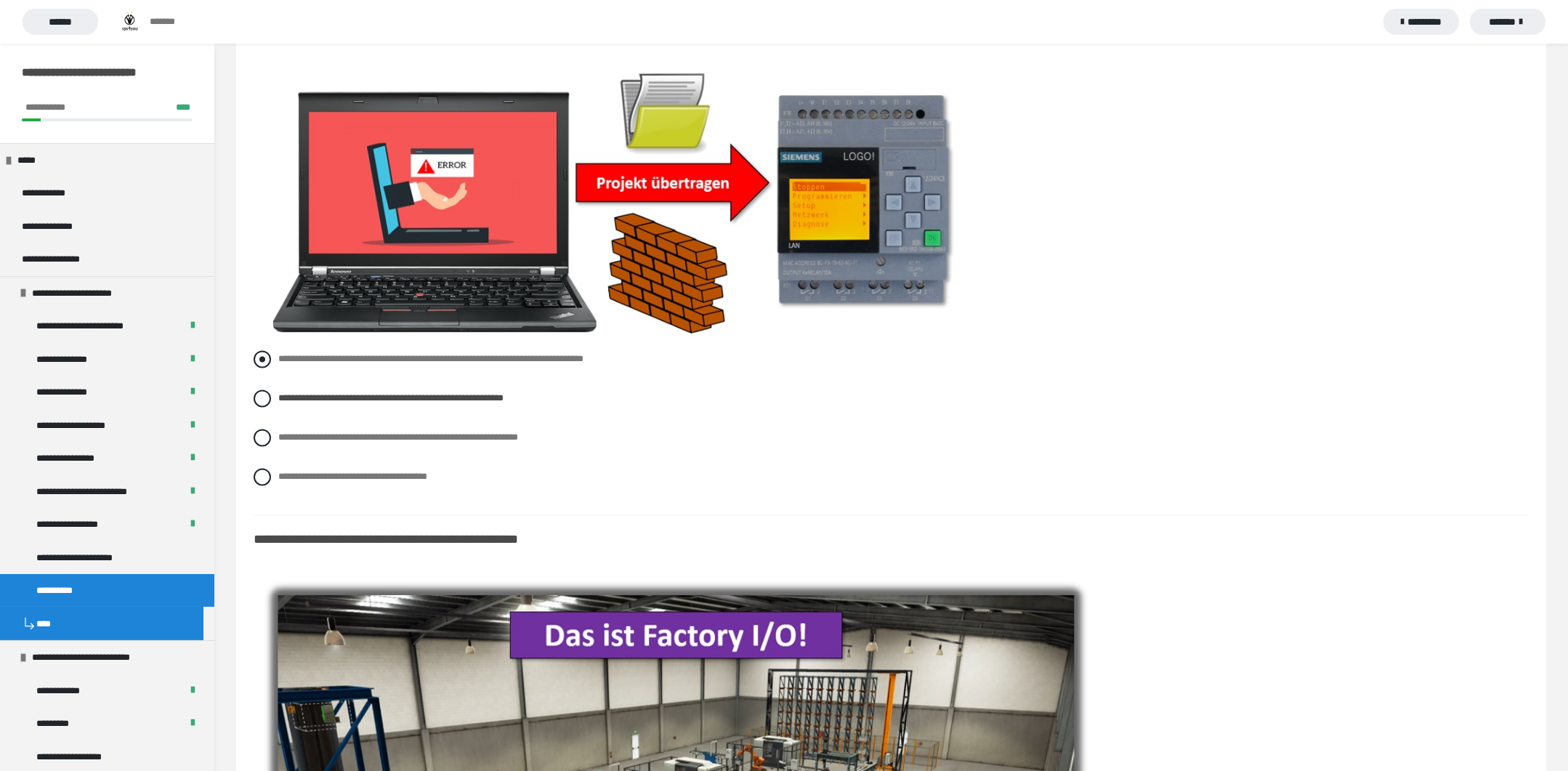 click at bounding box center (262, 359) 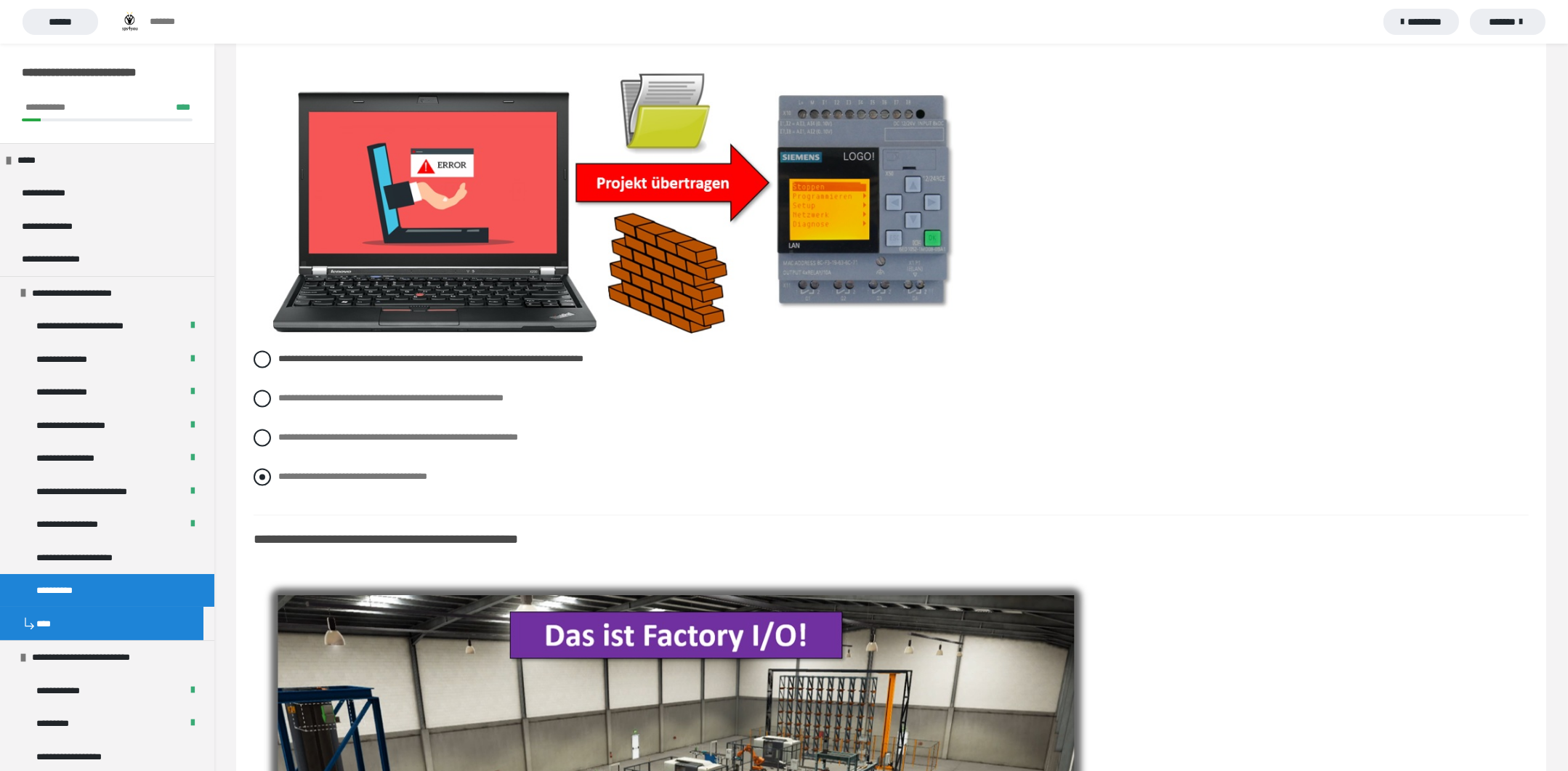 click at bounding box center (262, 477) 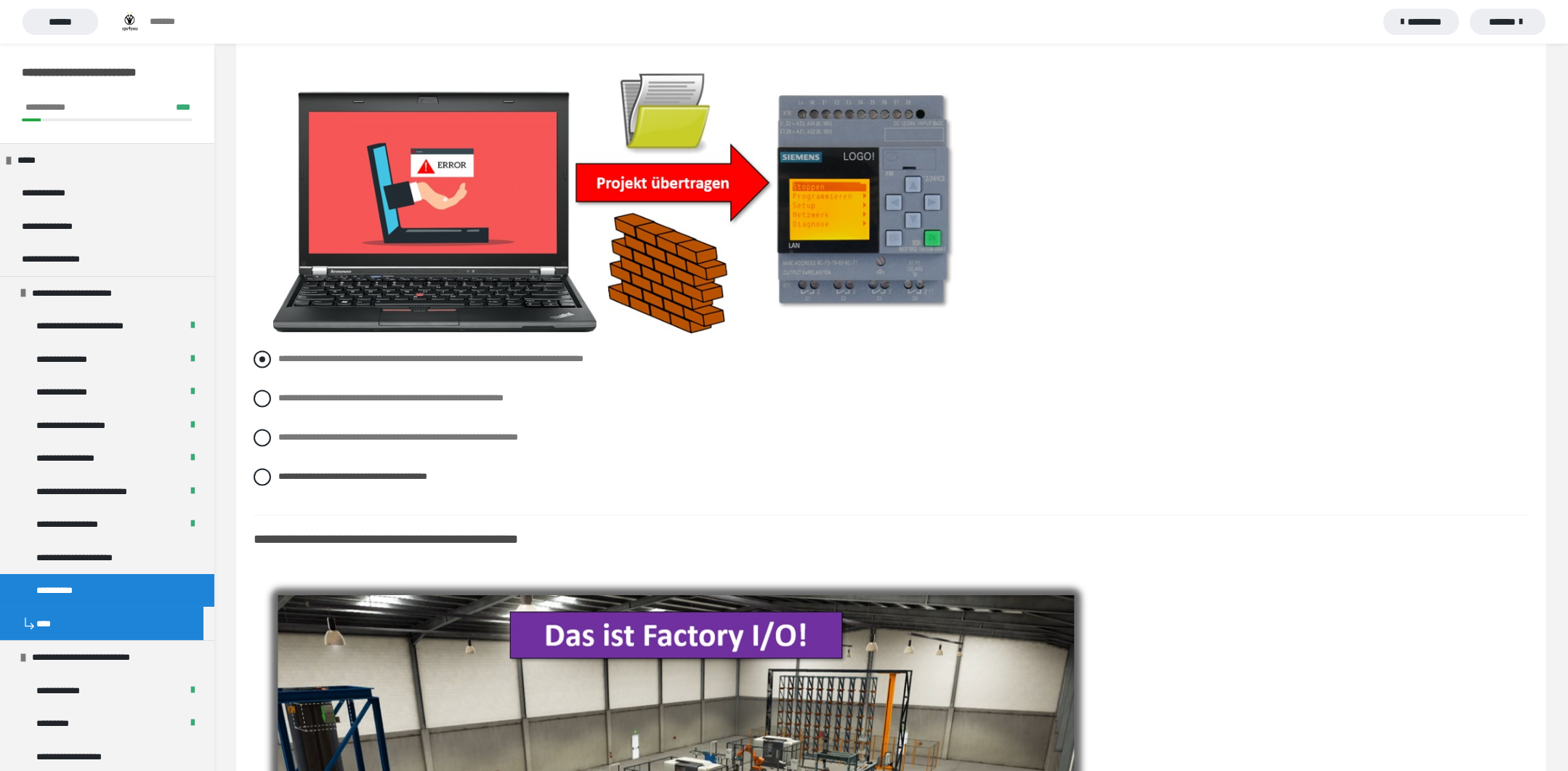 click at bounding box center (262, 359) 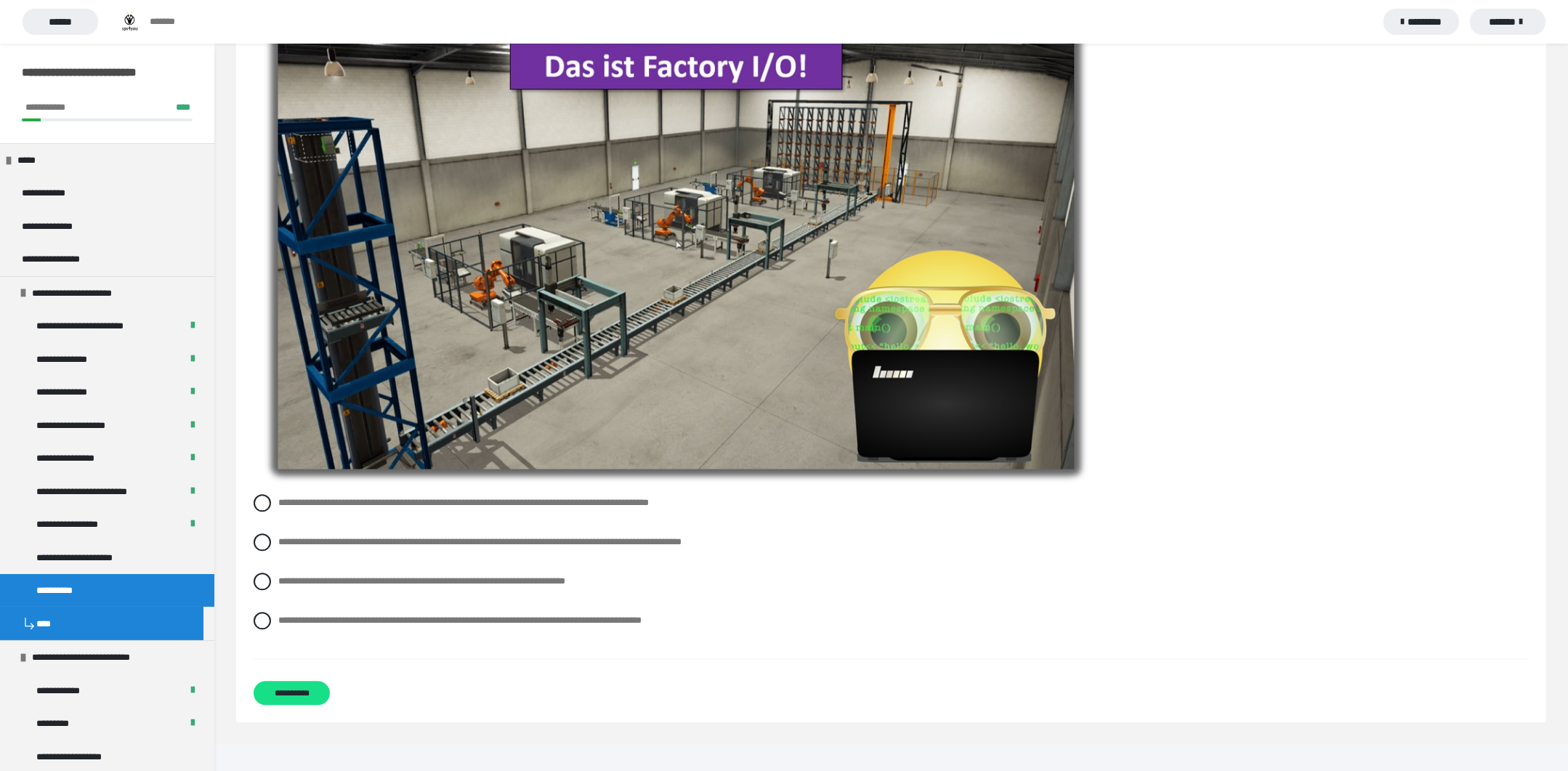 scroll, scrollTop: 7102, scrollLeft: 0, axis: vertical 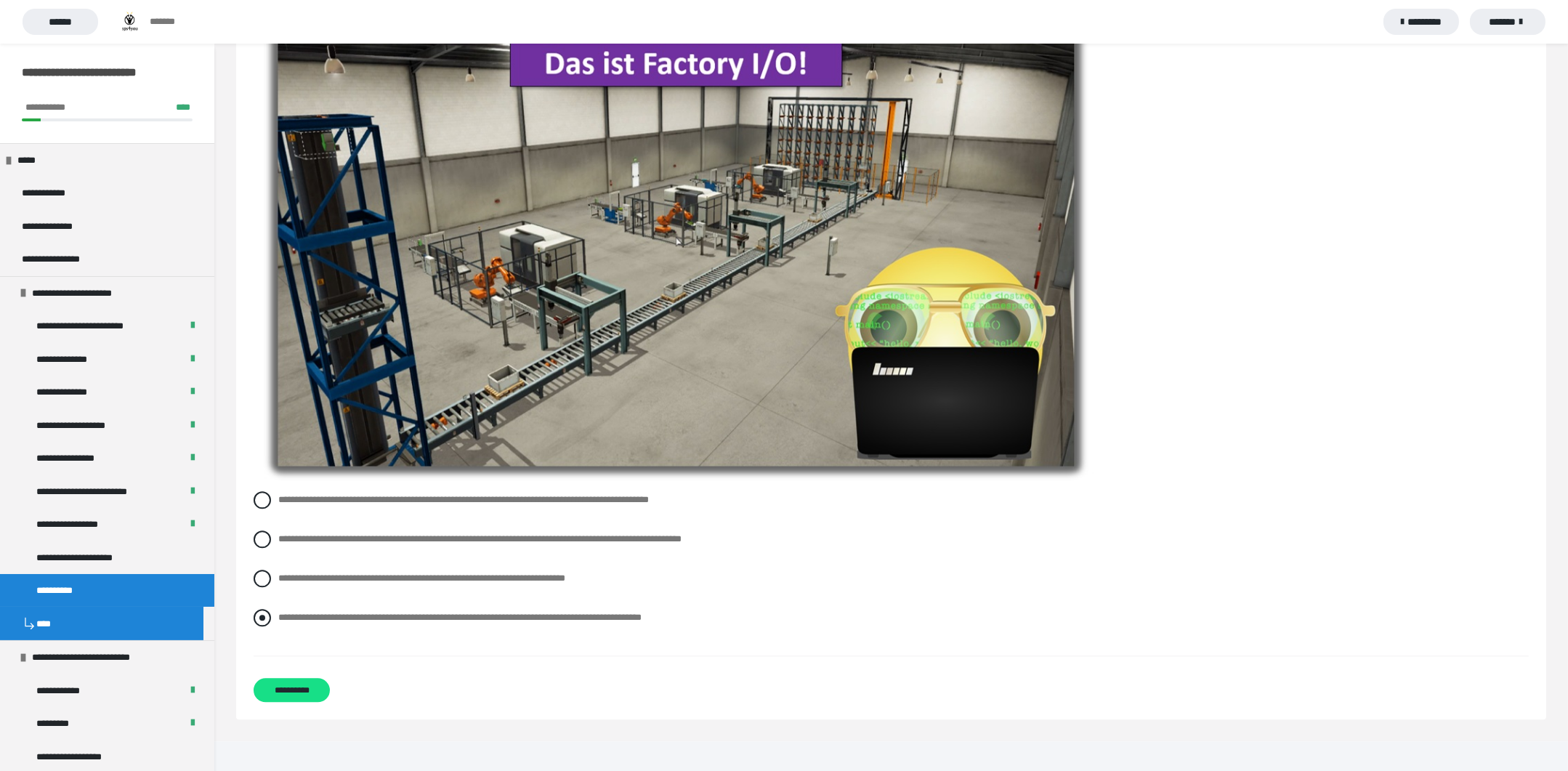 click at bounding box center (262, 618) 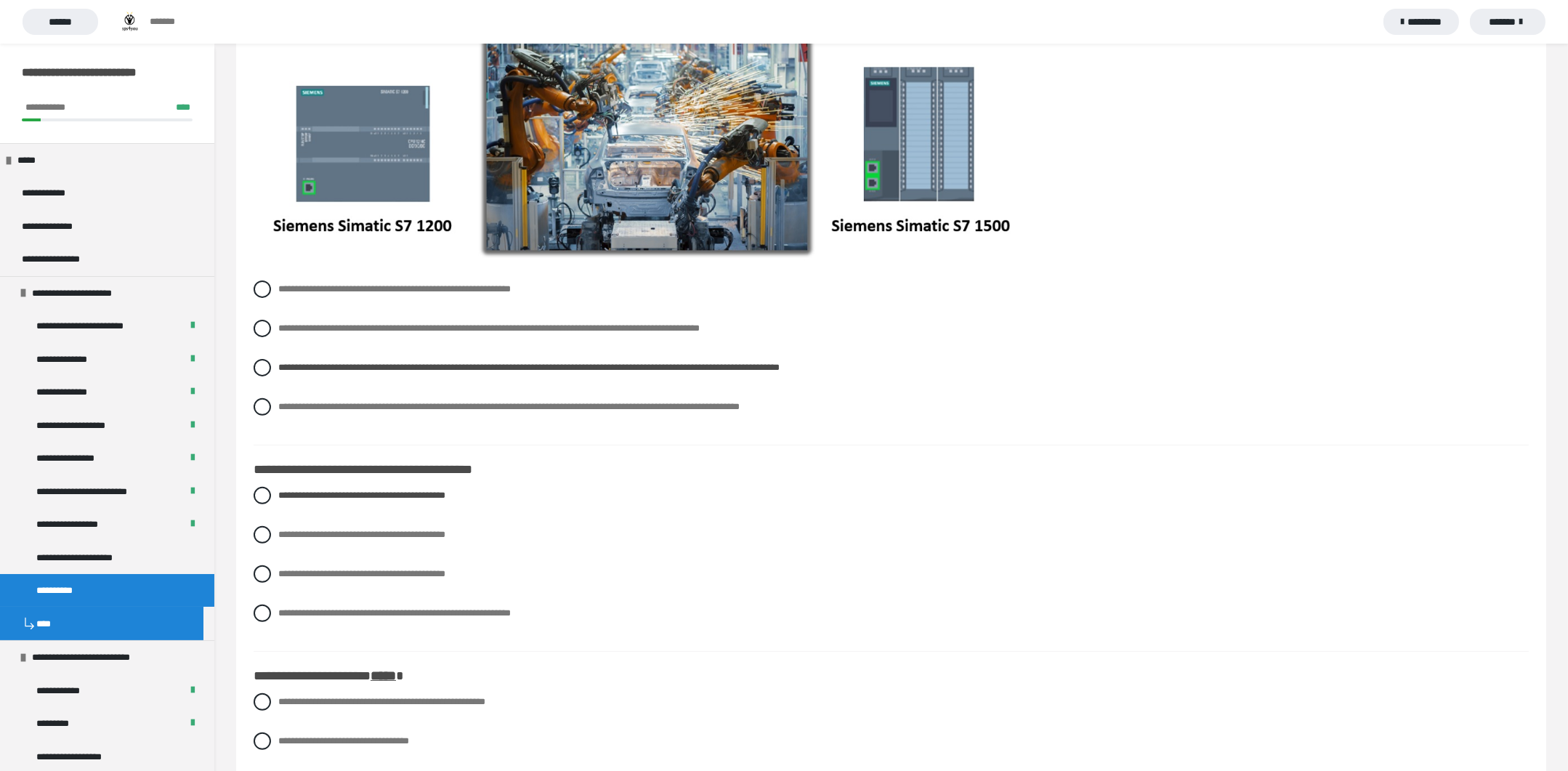 scroll, scrollTop: 1089, scrollLeft: 0, axis: vertical 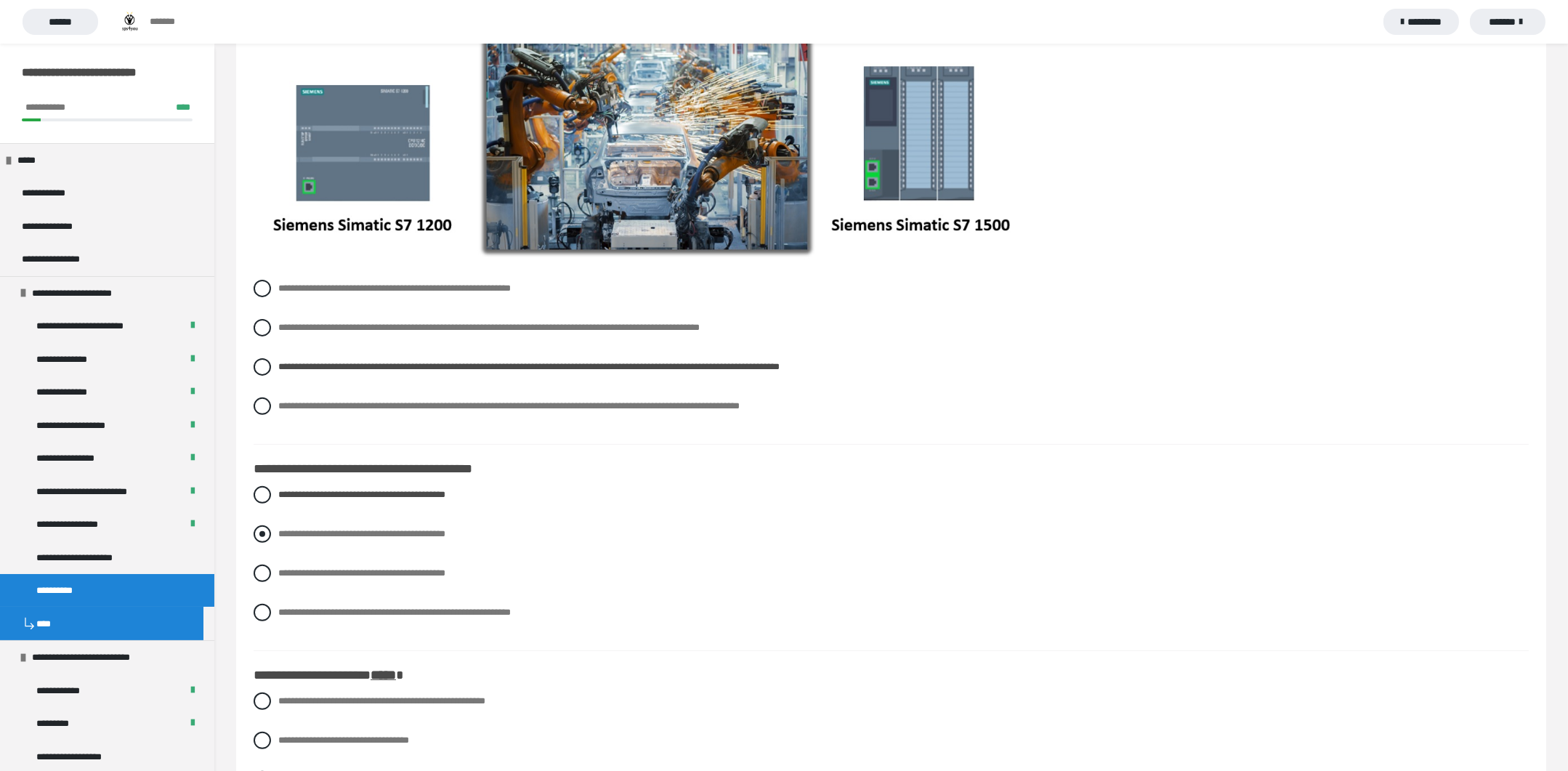 click at bounding box center [262, 534] 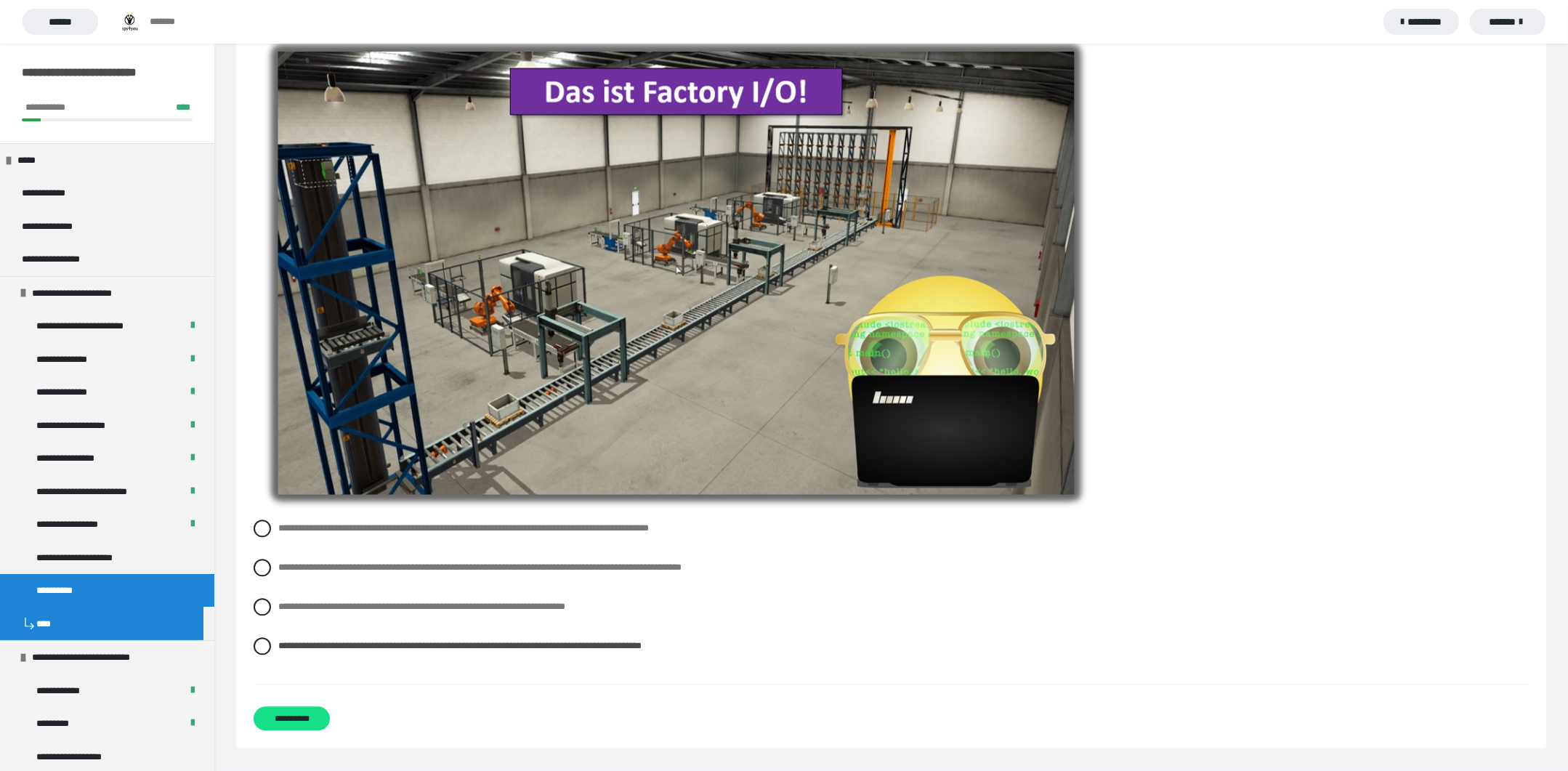 scroll, scrollTop: 7102, scrollLeft: 0, axis: vertical 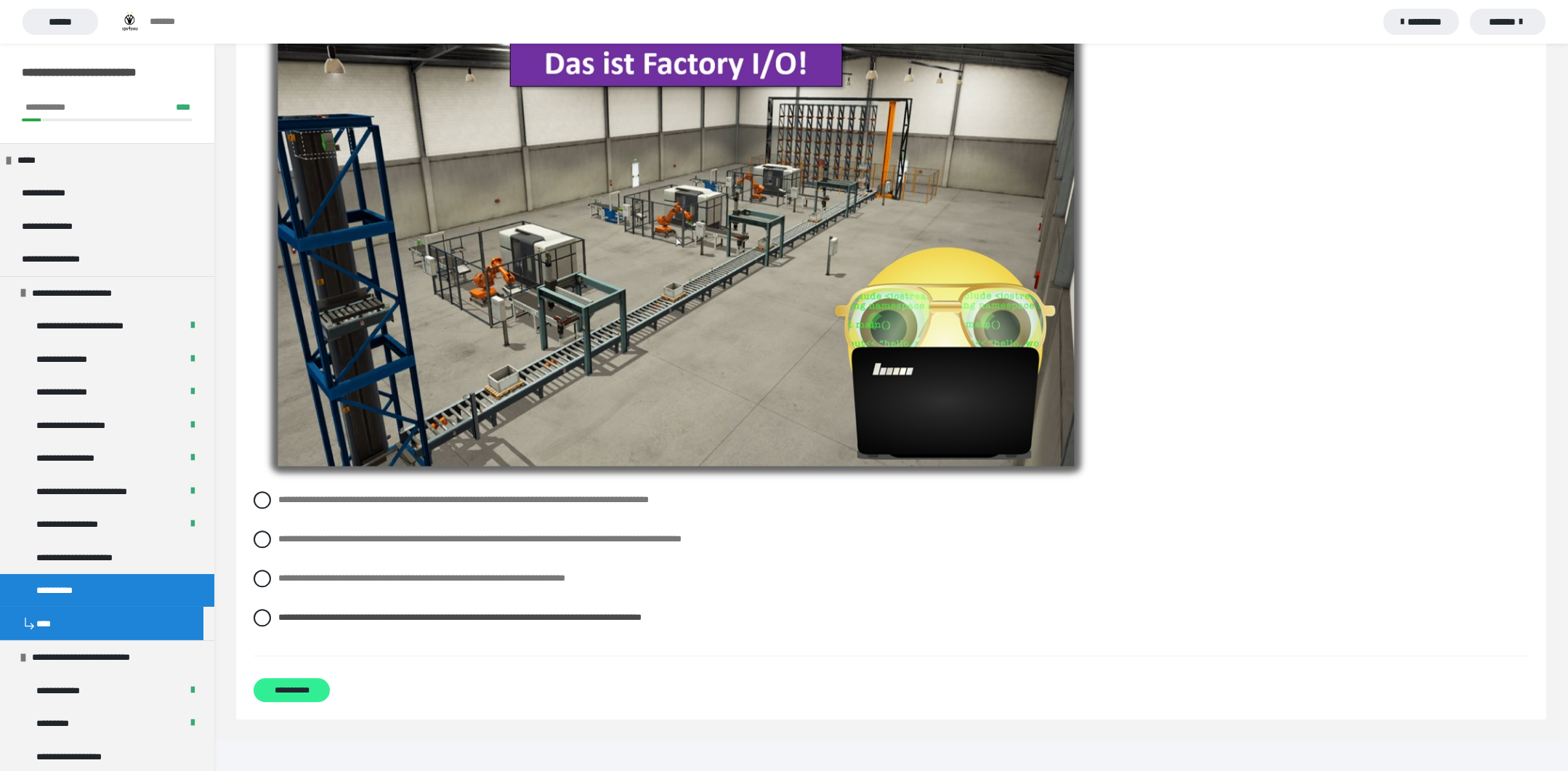 click on "**********" at bounding box center (291, 690) 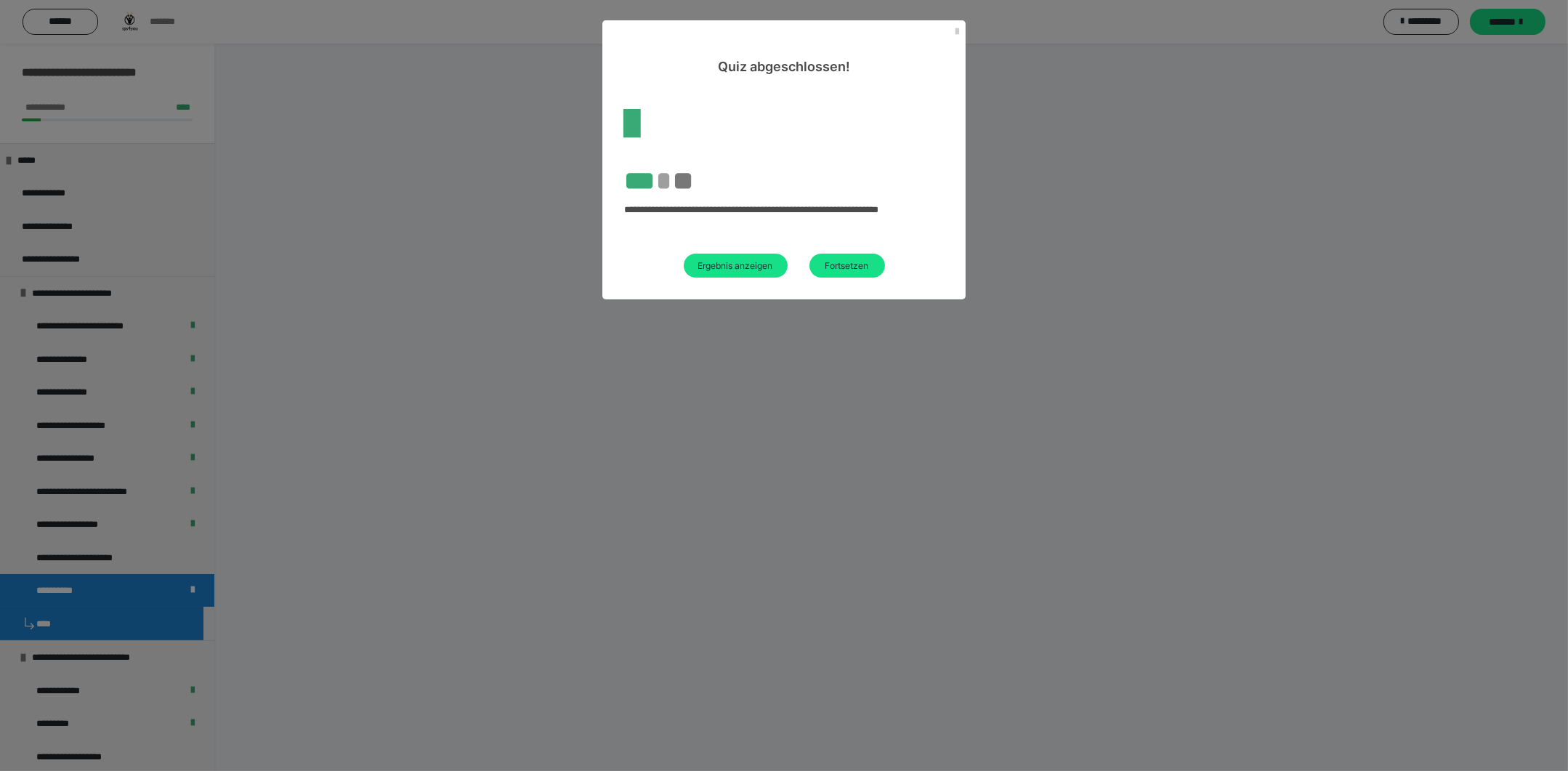 scroll, scrollTop: 44, scrollLeft: 0, axis: vertical 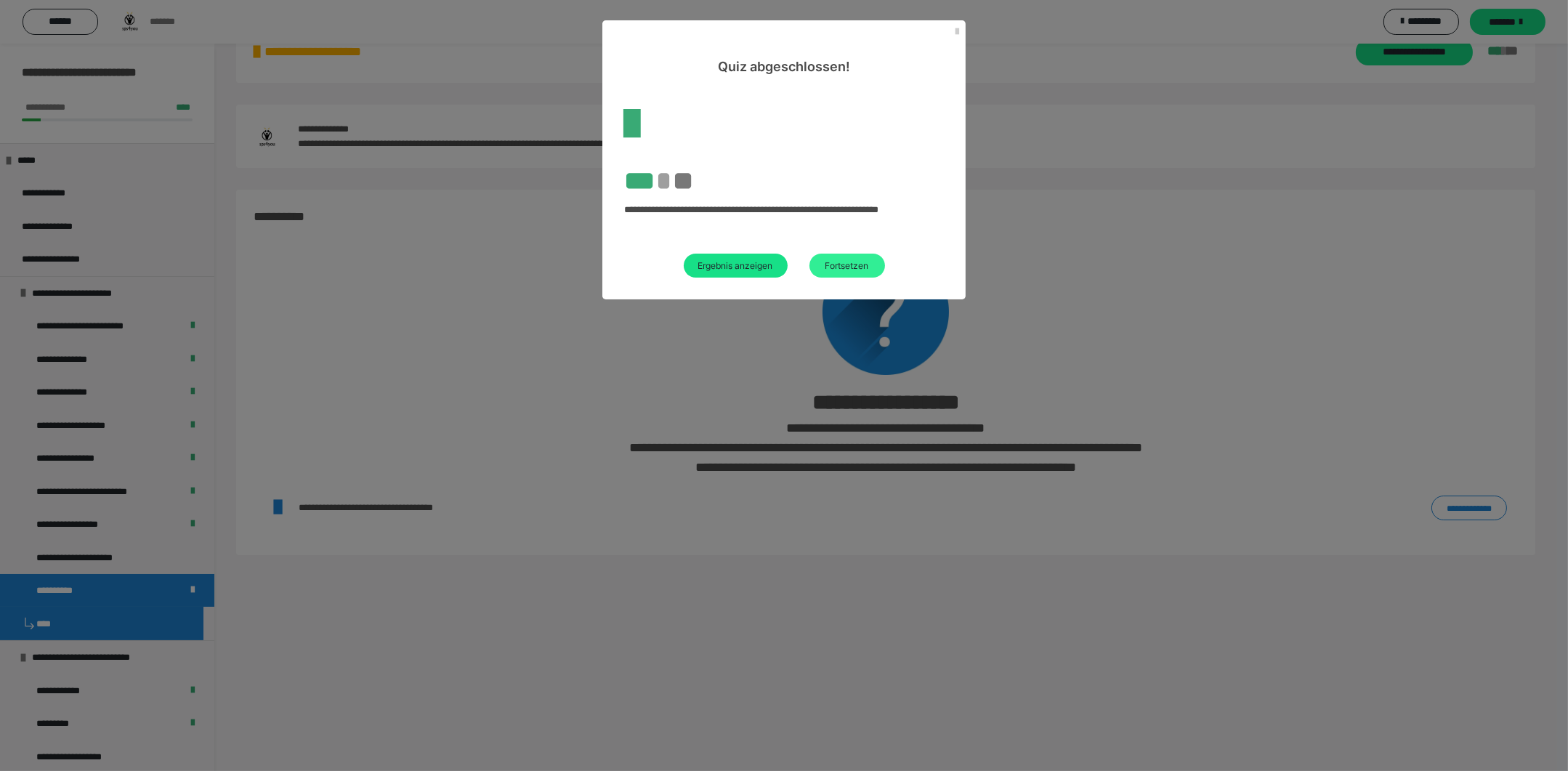click on "Fortsetzen" at bounding box center [847, 265] 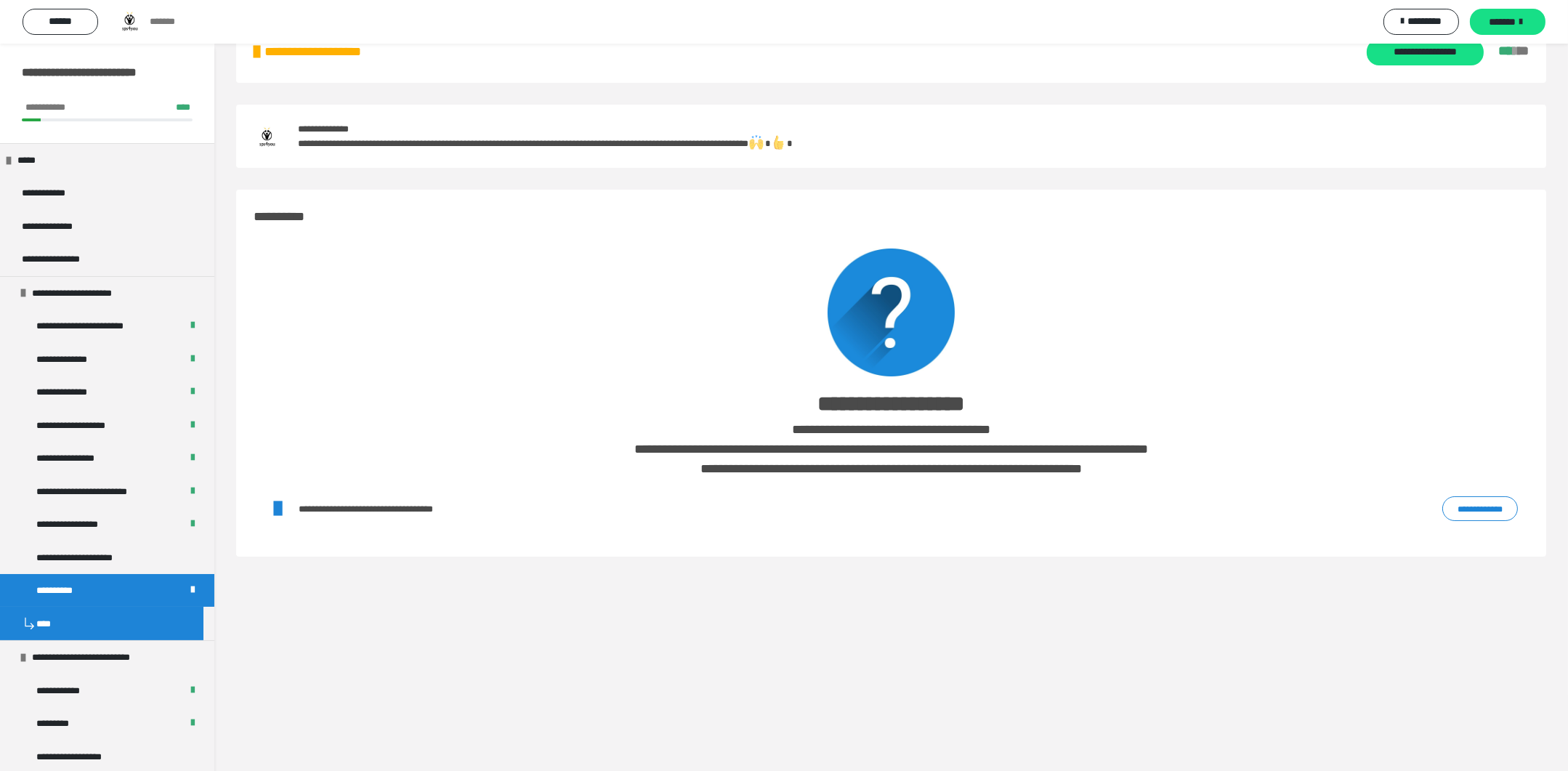 scroll, scrollTop: 0, scrollLeft: 0, axis: both 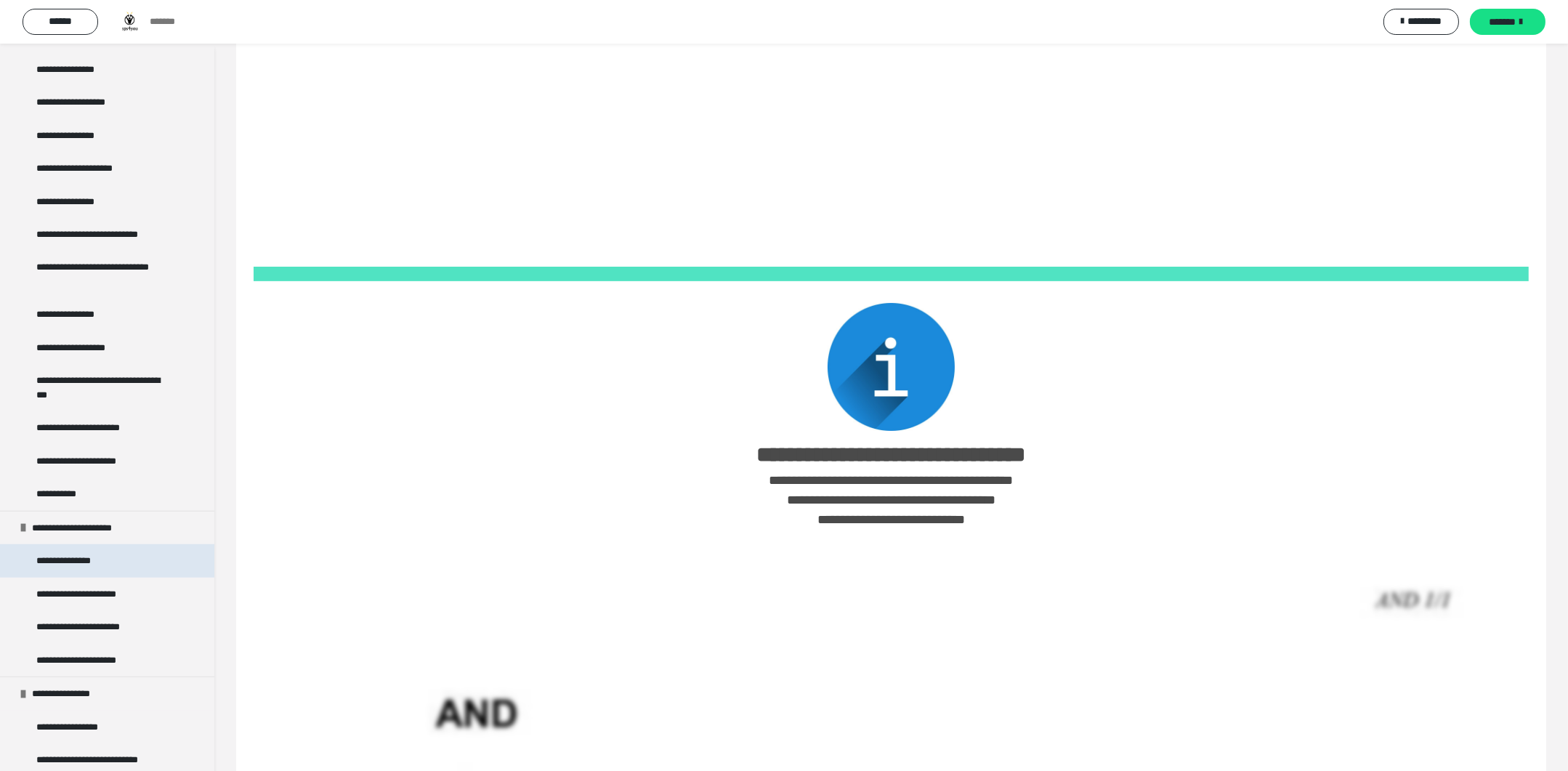 click on "**********" at bounding box center (70, 560) 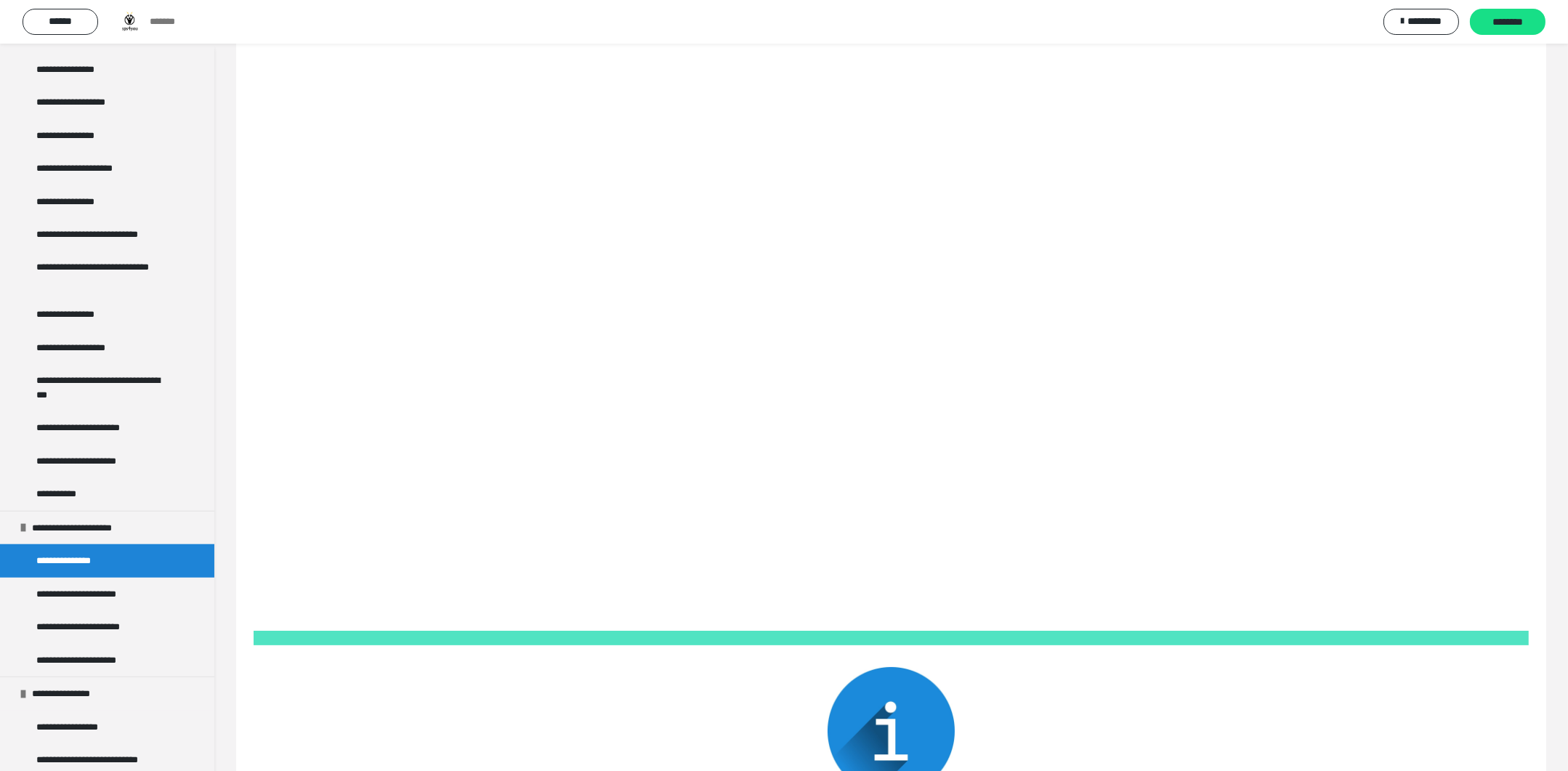 scroll, scrollTop: 249, scrollLeft: 0, axis: vertical 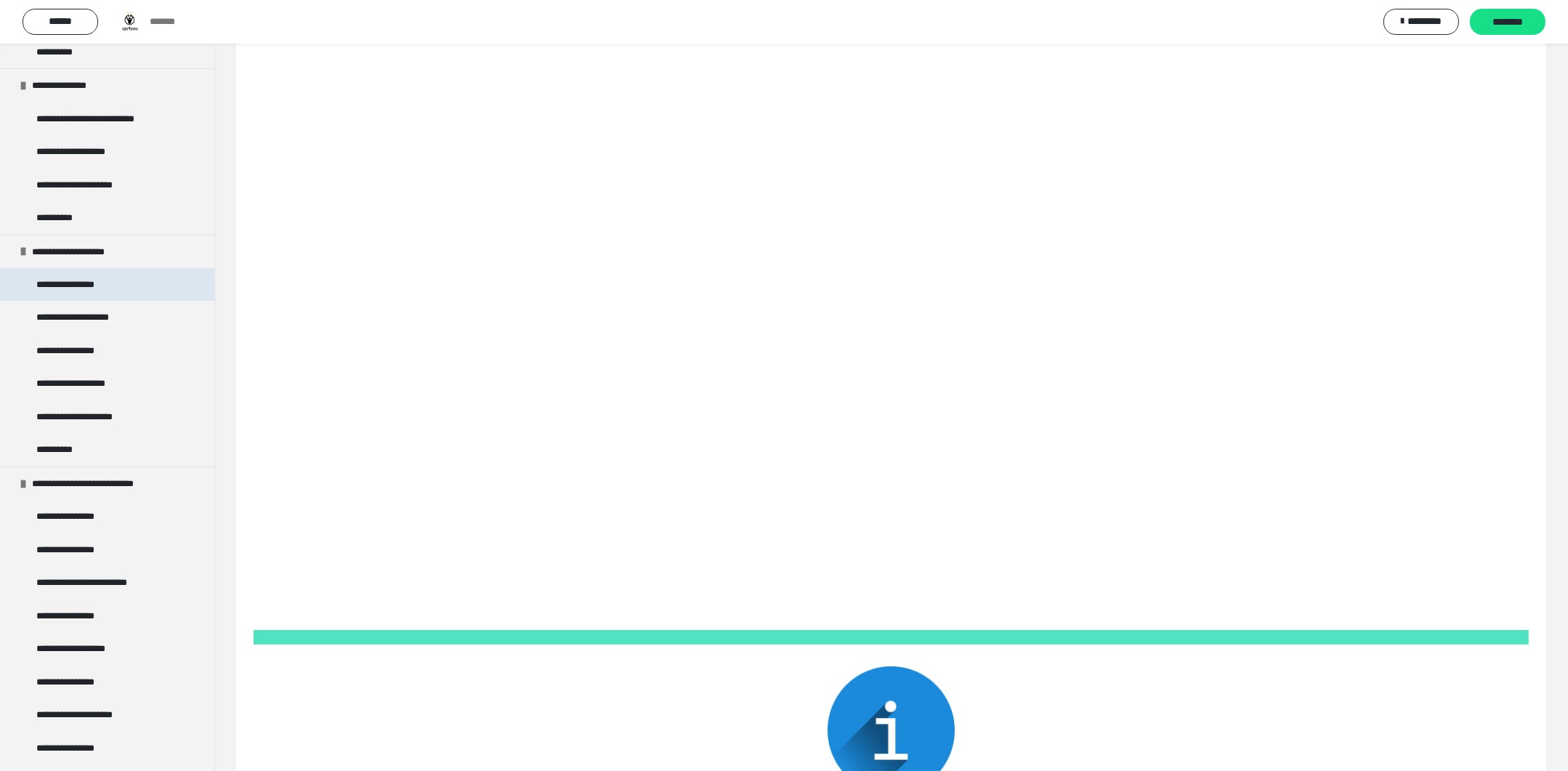 click on "**********" at bounding box center (75, 284) 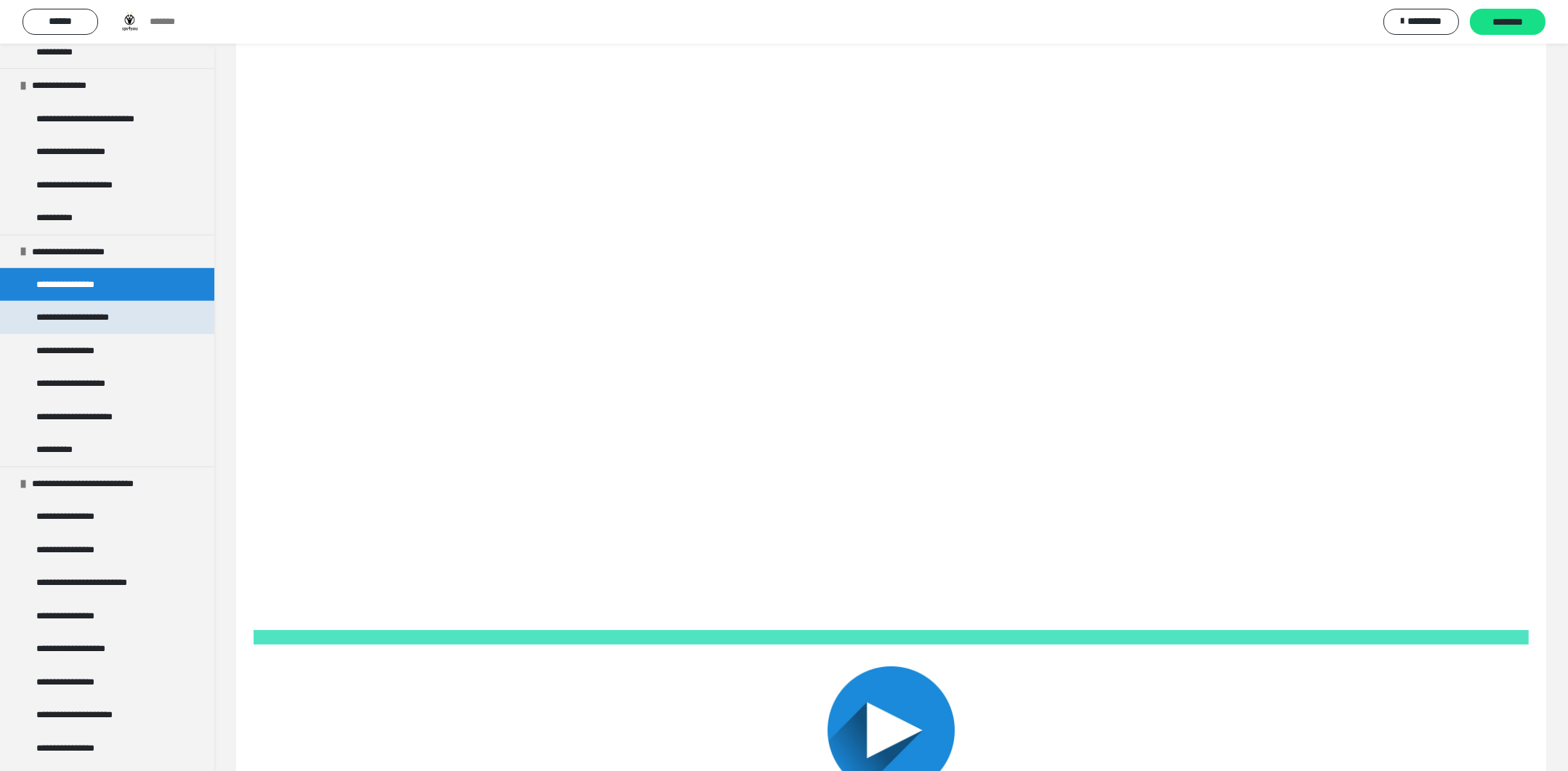 click on "**********" at bounding box center [89, 317] 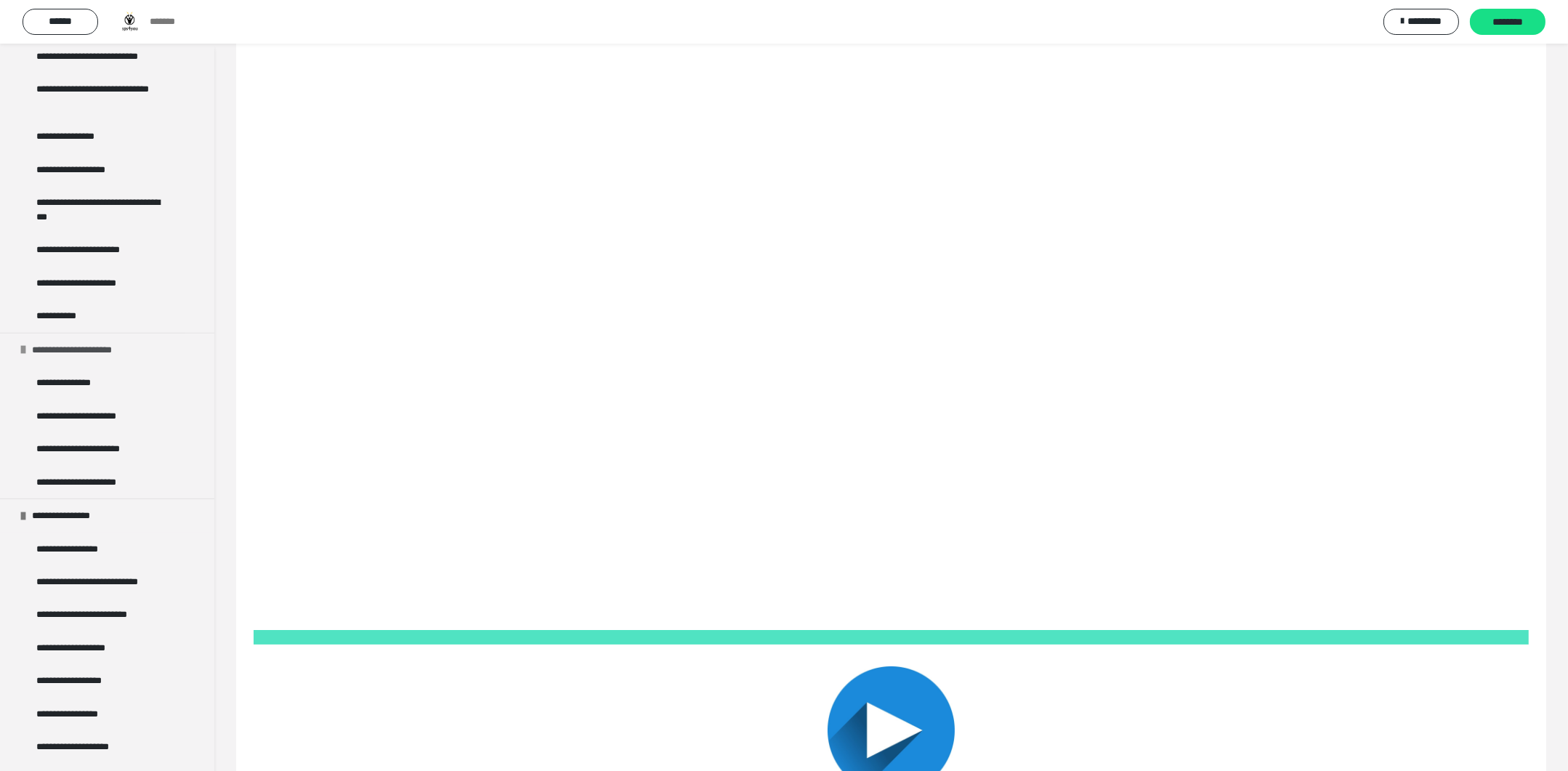 scroll, scrollTop: 3123, scrollLeft: 0, axis: vertical 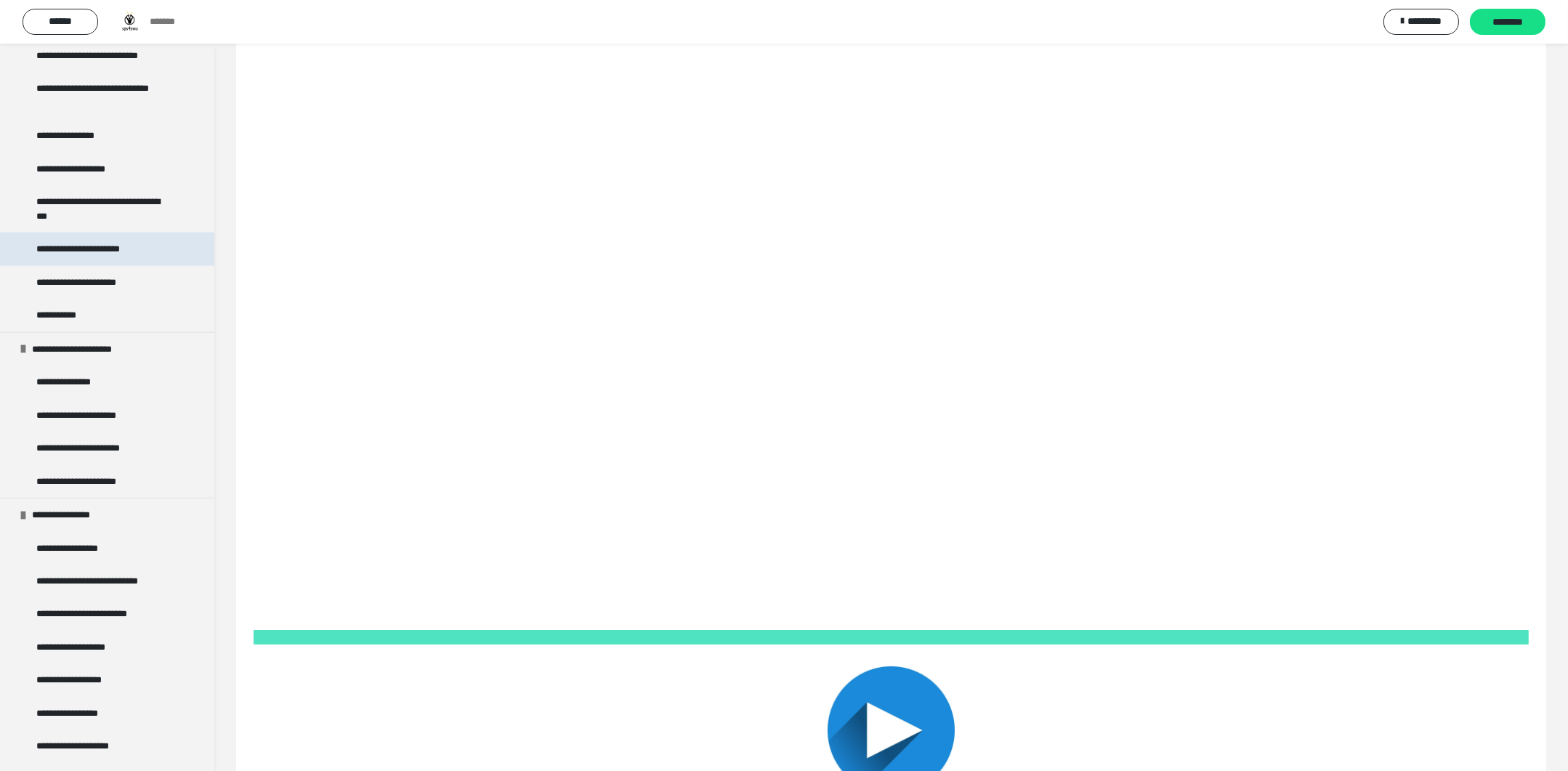 click on "**********" at bounding box center (91, 249) 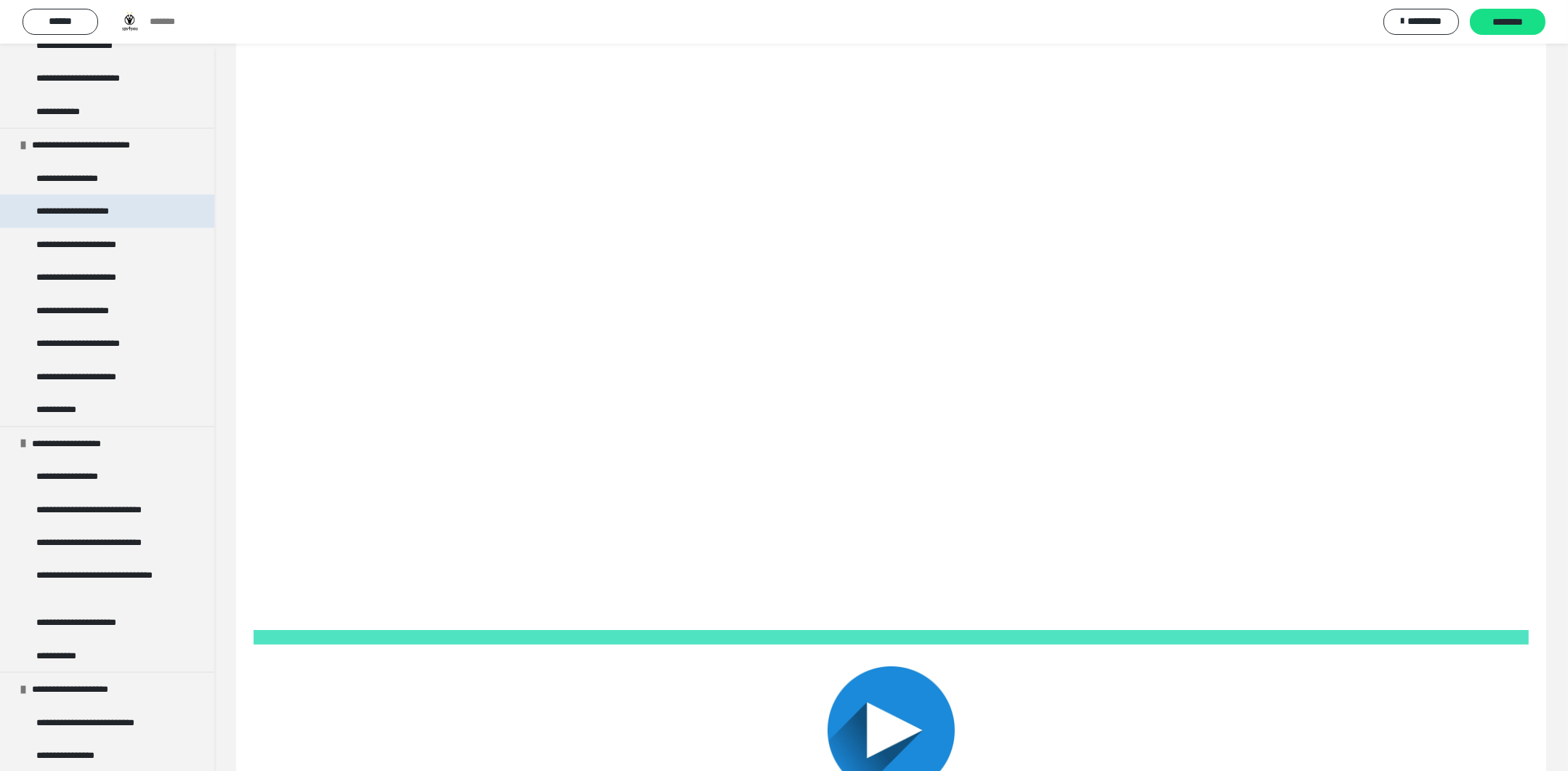scroll, scrollTop: 4222, scrollLeft: 0, axis: vertical 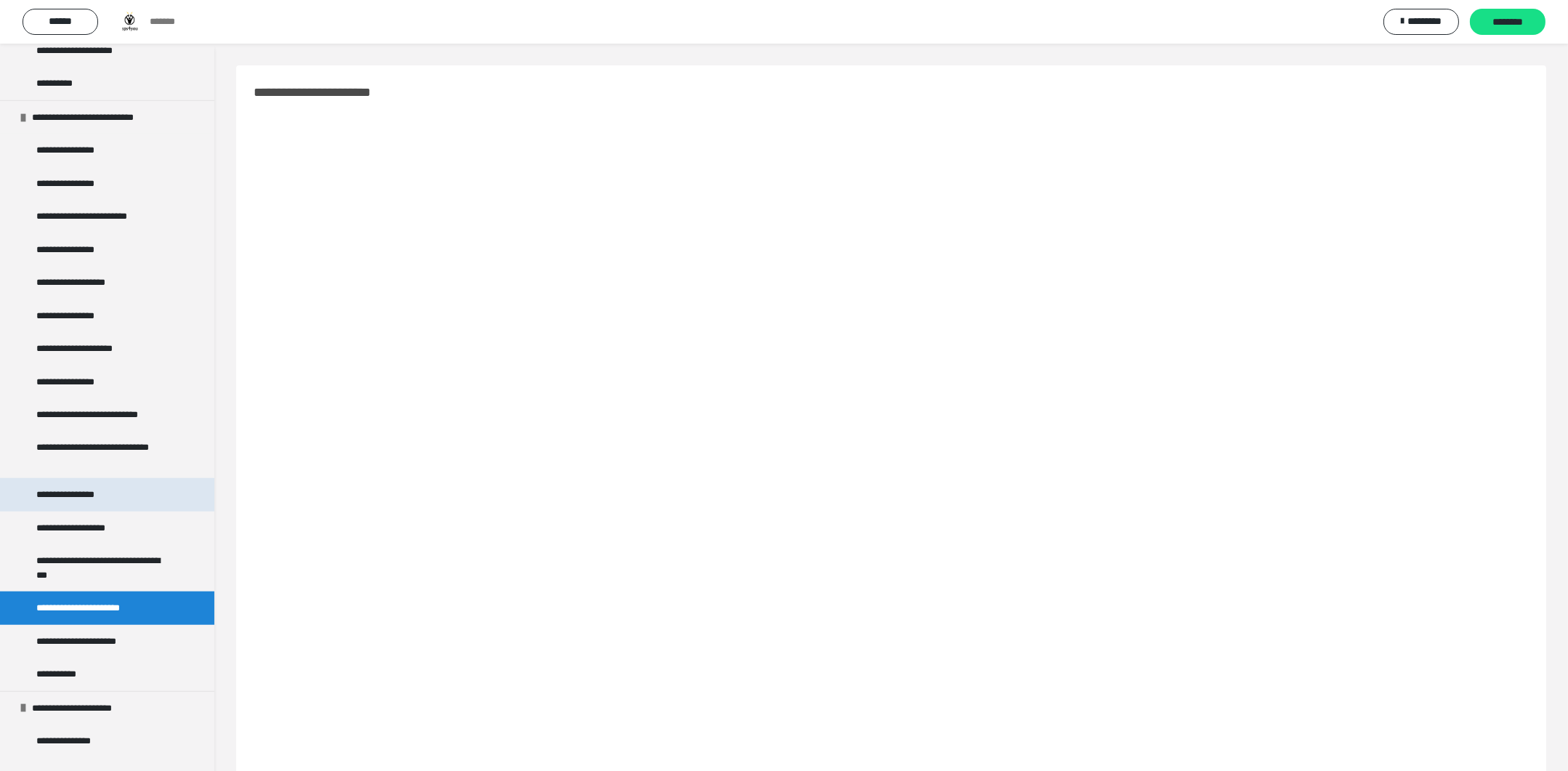 click on "**********" at bounding box center (73, 494) 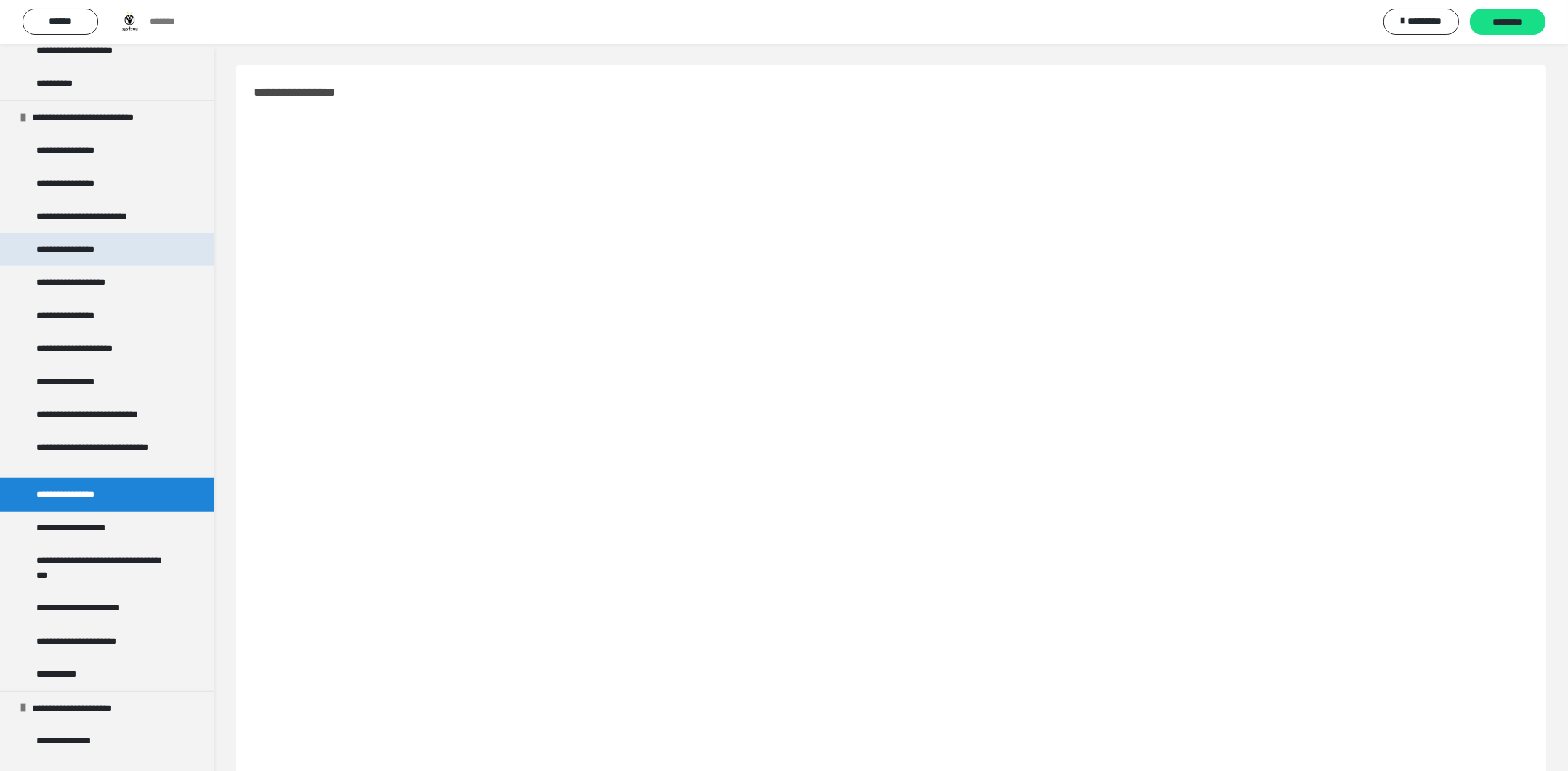 click on "**********" at bounding box center [73, 249] 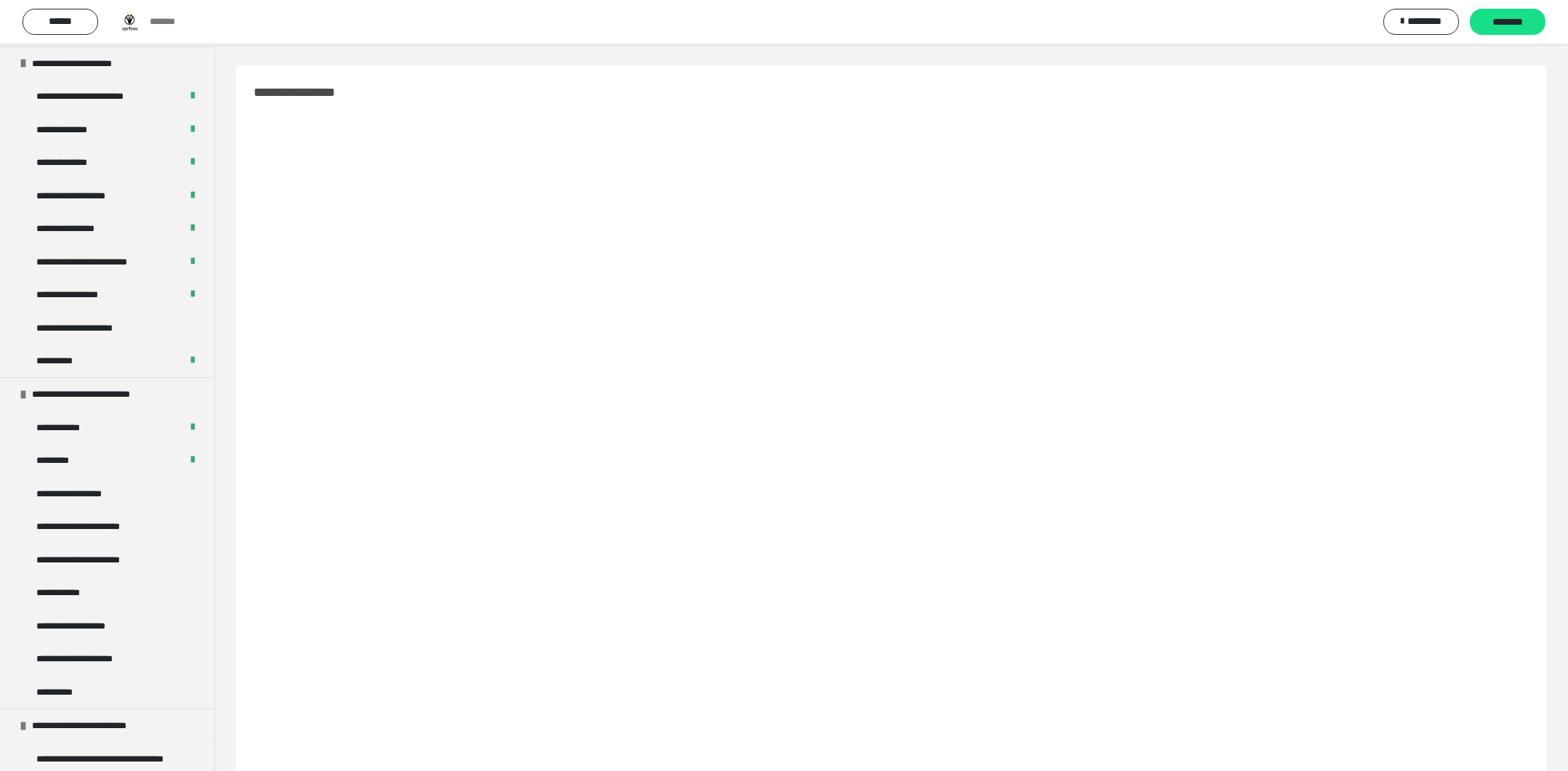 scroll, scrollTop: 0, scrollLeft: 0, axis: both 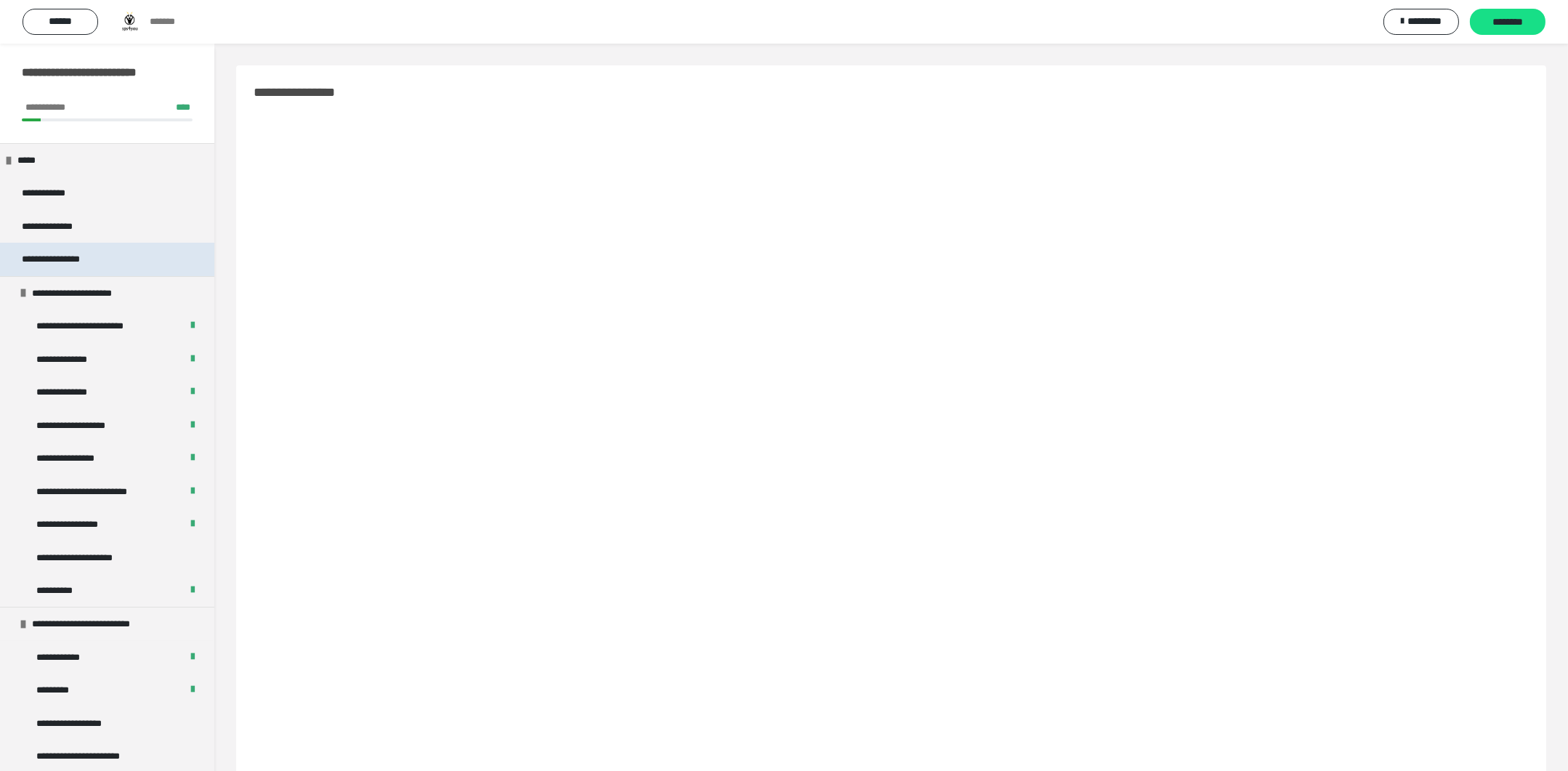 click on "**********" at bounding box center (60, 259) 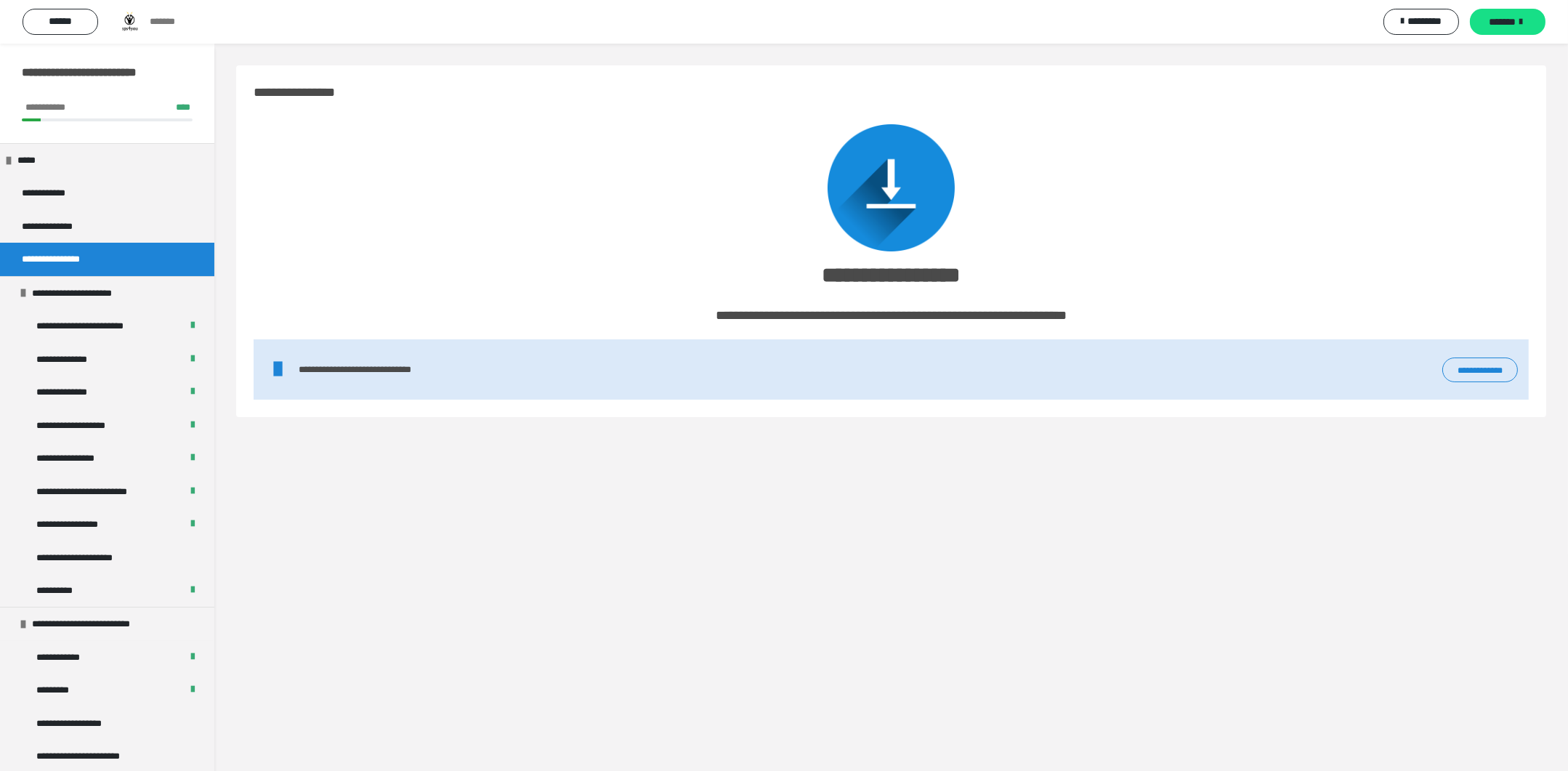 click on "**********" at bounding box center [1480, 370] 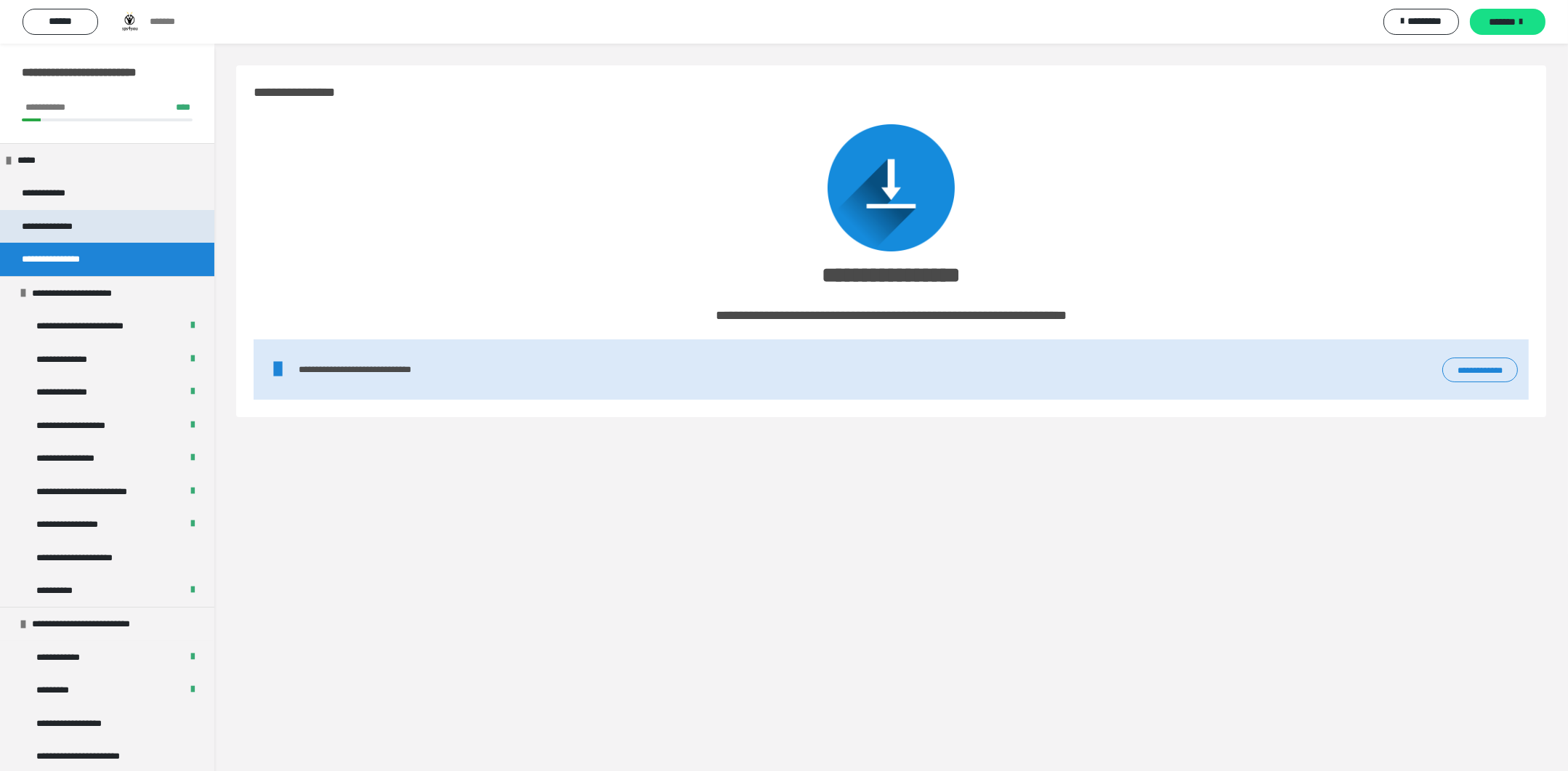 click on "**********" at bounding box center [59, 226] 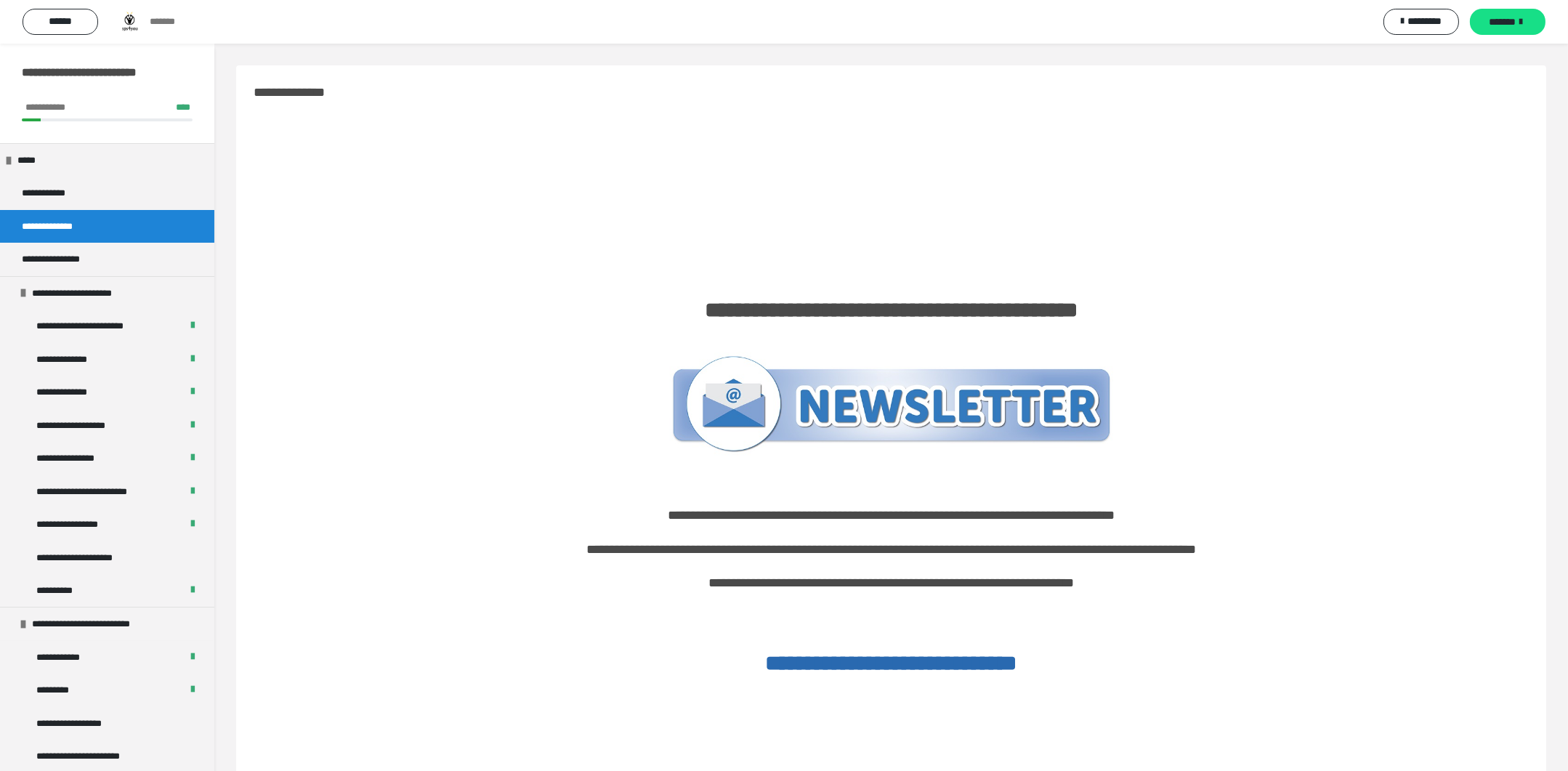 click on "**********" at bounding box center [892, 663] 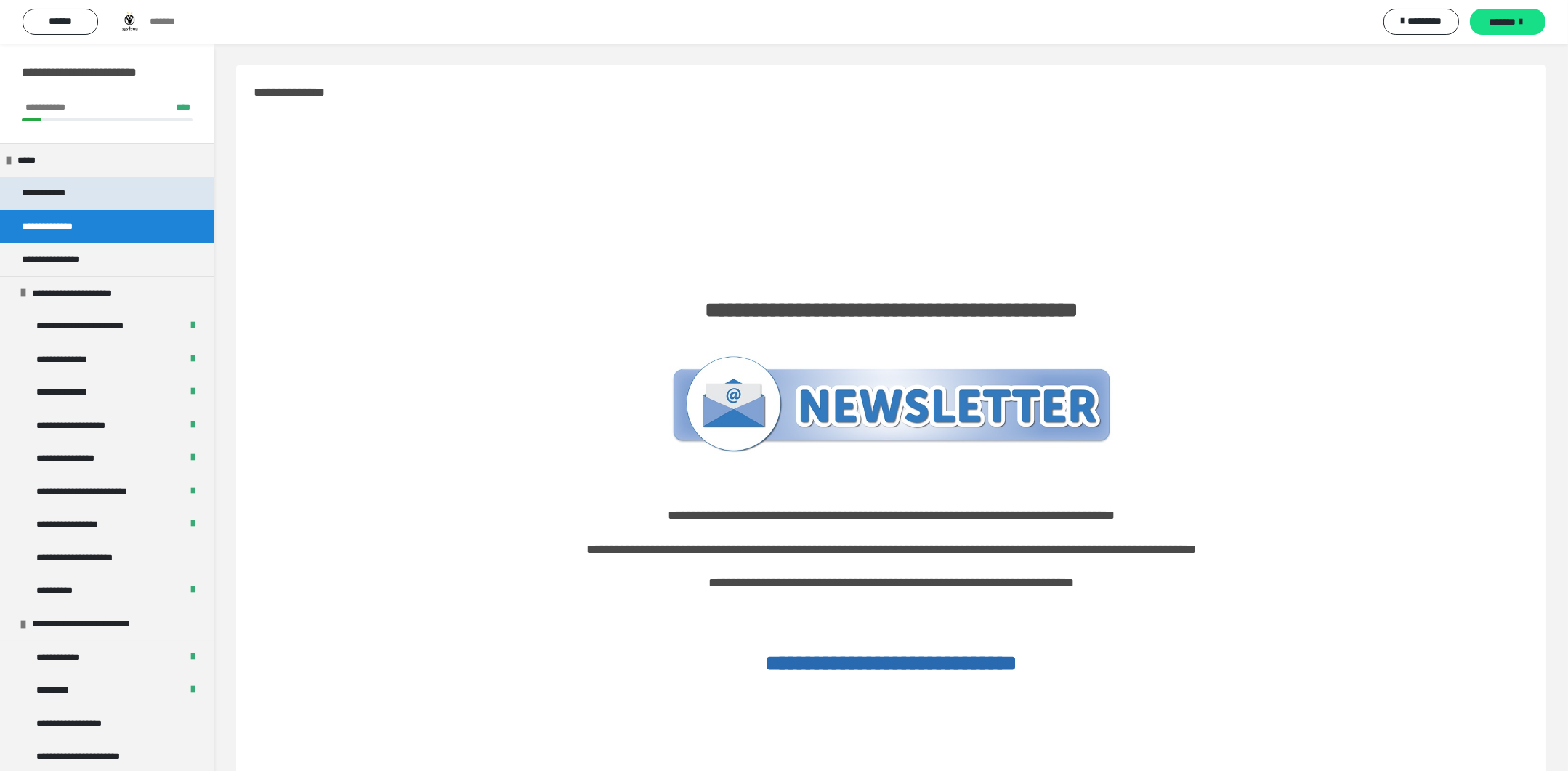 click on "**********" at bounding box center [57, 193] 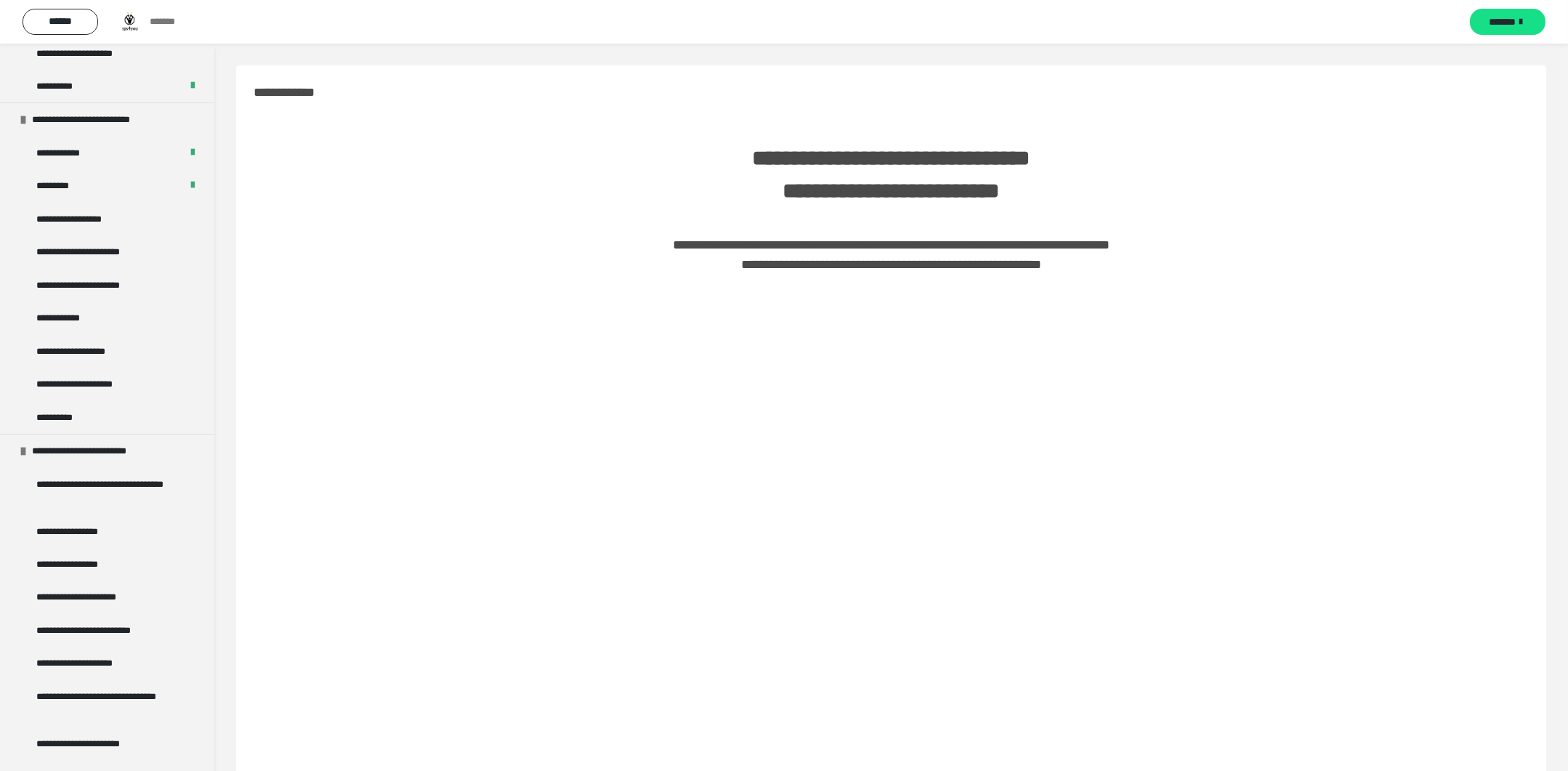 scroll, scrollTop: 505, scrollLeft: 0, axis: vertical 